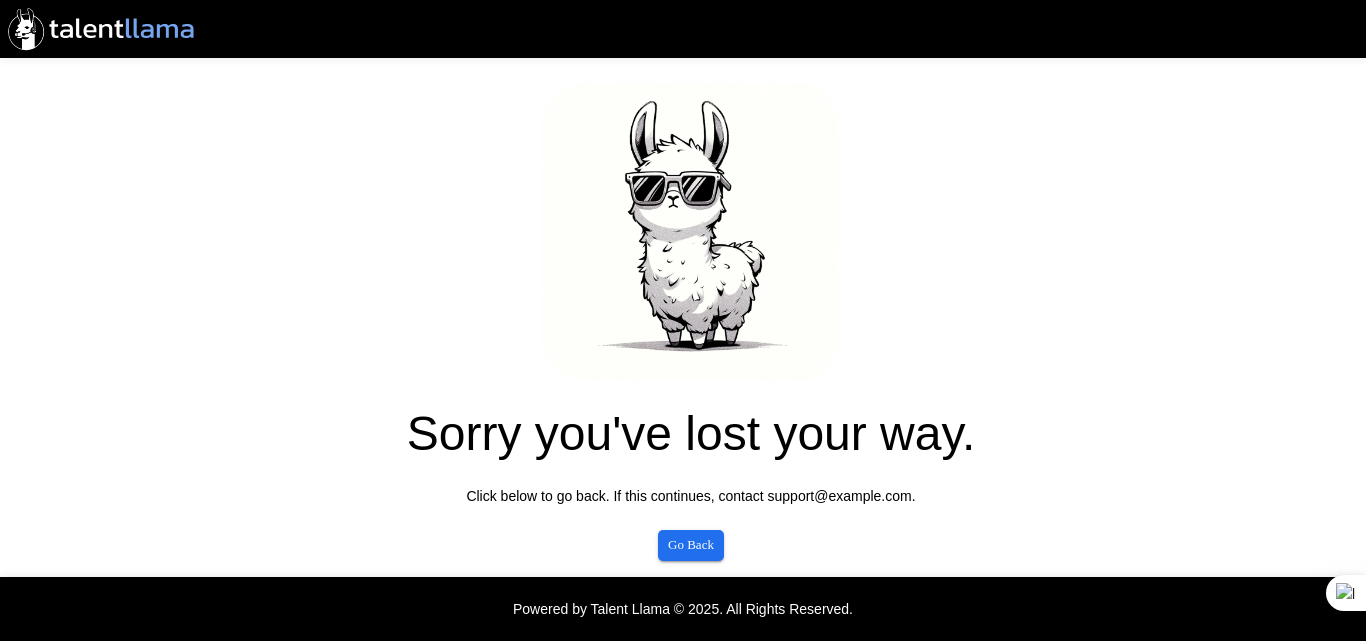 scroll, scrollTop: 0, scrollLeft: 0, axis: both 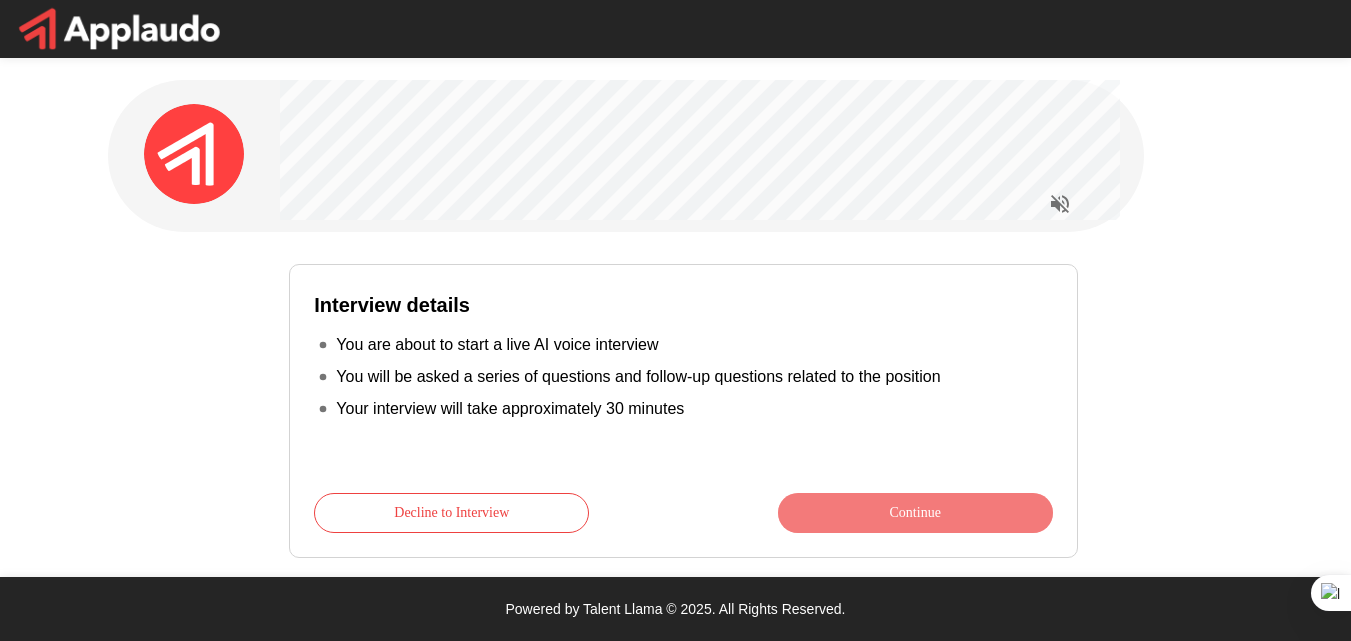 click on "Continue" at bounding box center [915, 513] 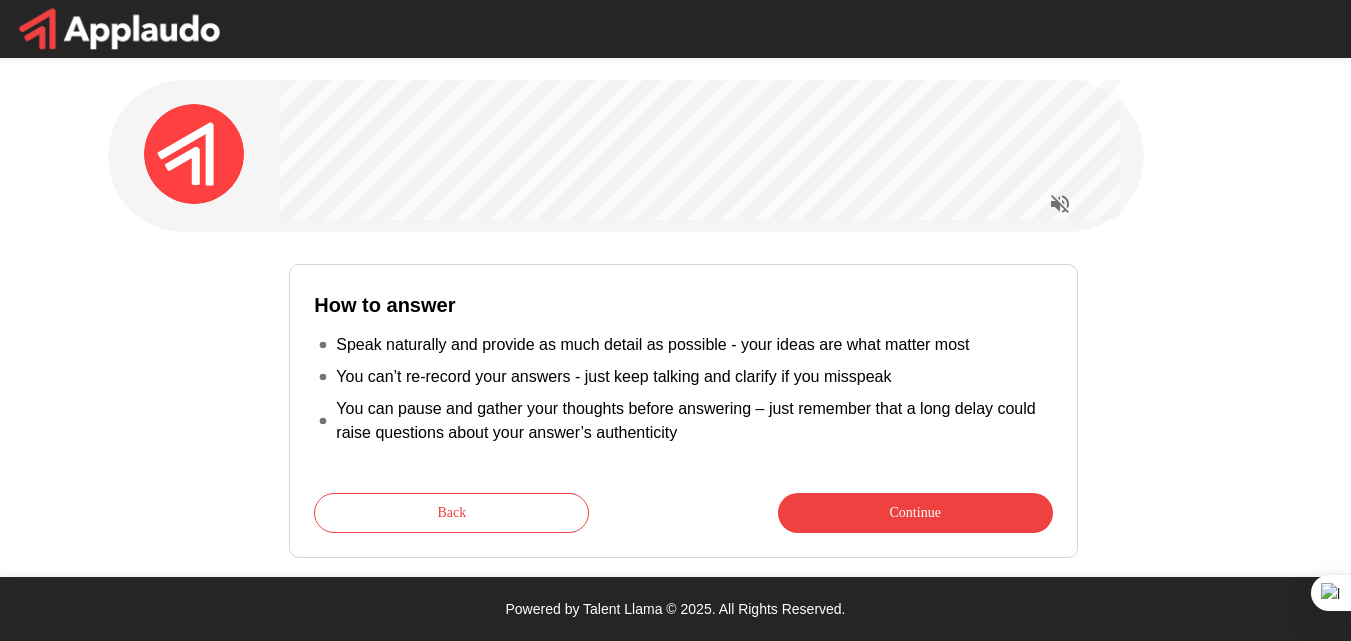 click on "Continue" at bounding box center (915, 513) 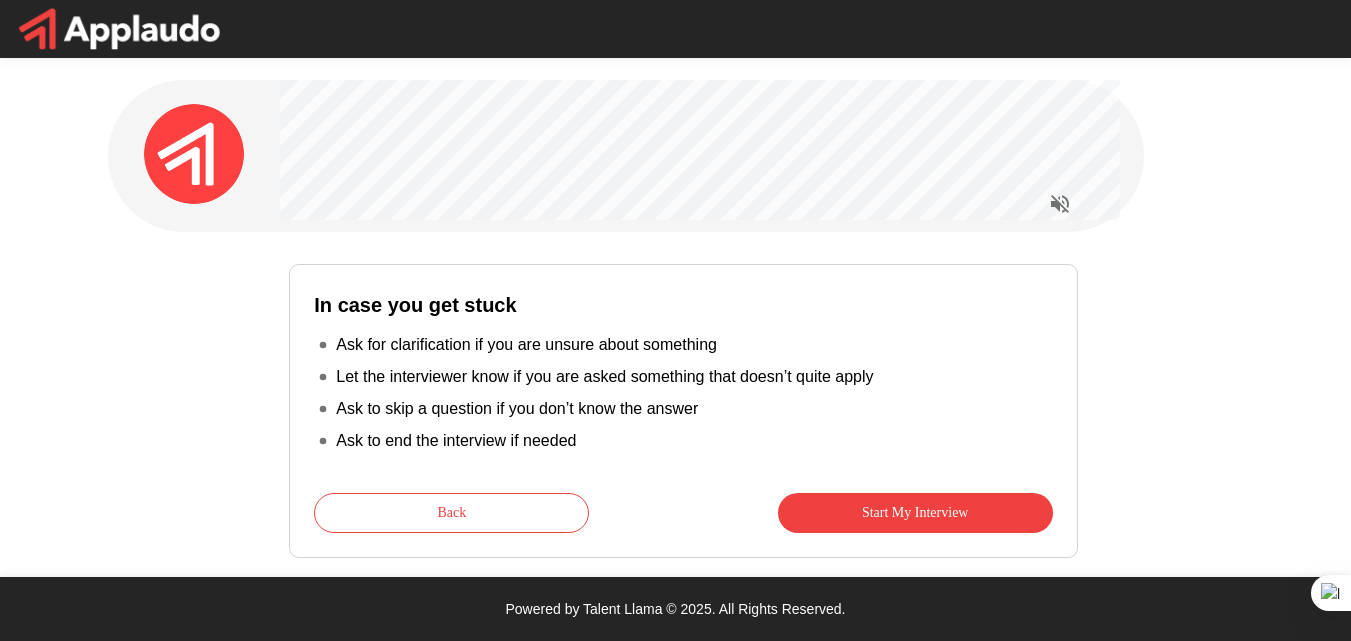 click on "Back" at bounding box center [451, 513] 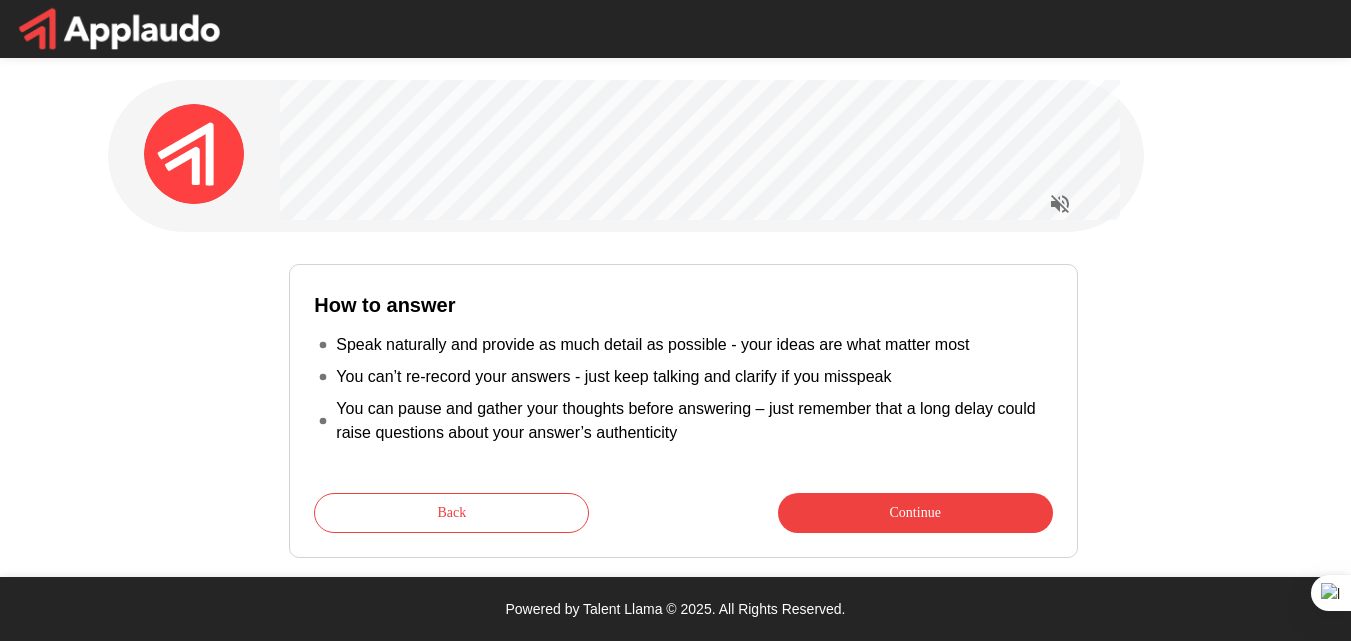 click on "Continue" at bounding box center (915, 513) 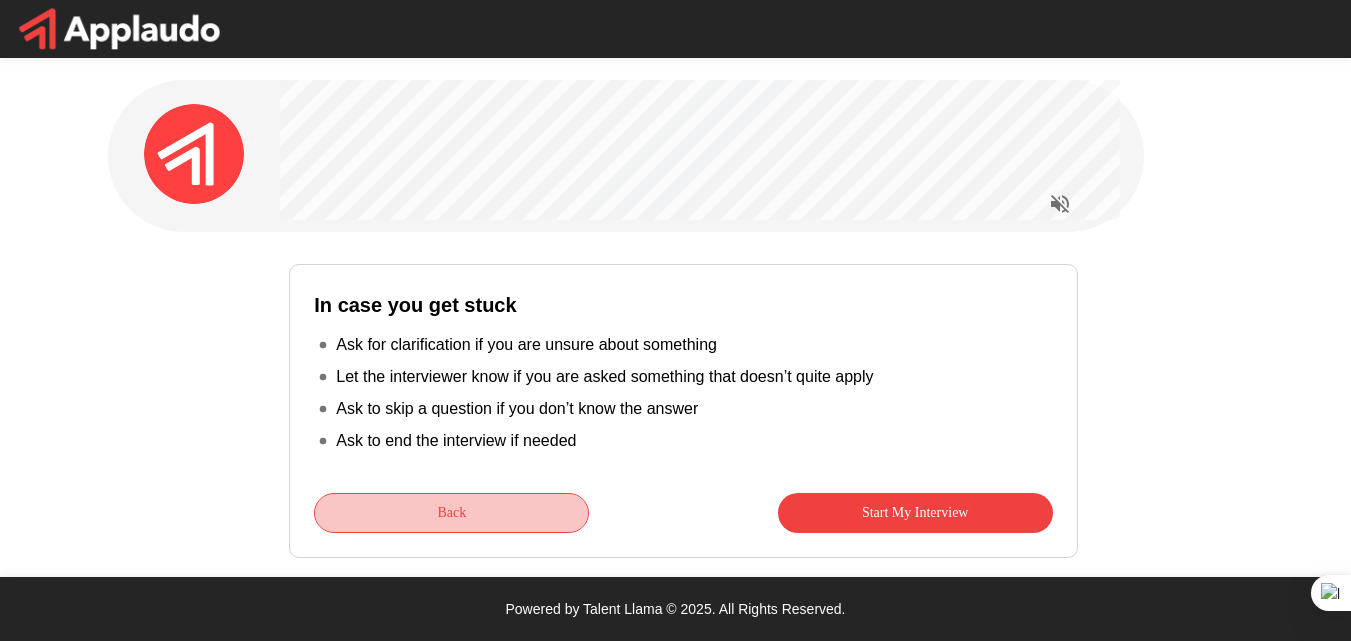 click on "Back" at bounding box center (451, 513) 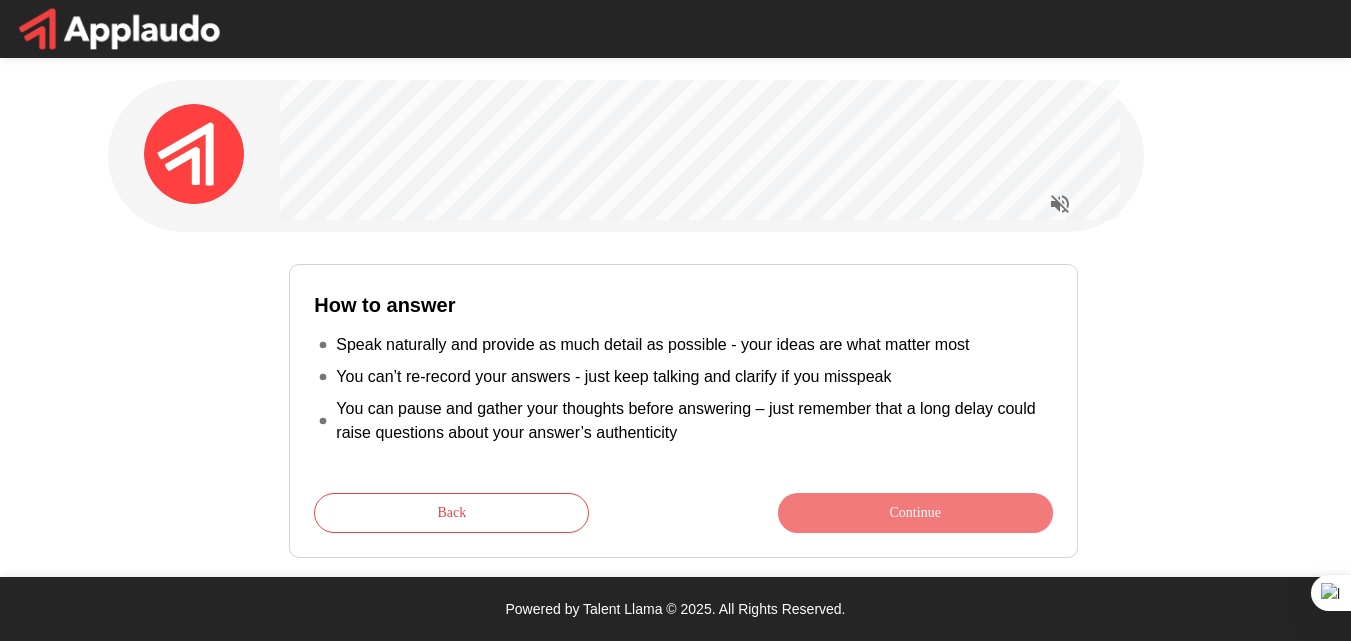 click on "Continue" at bounding box center [915, 513] 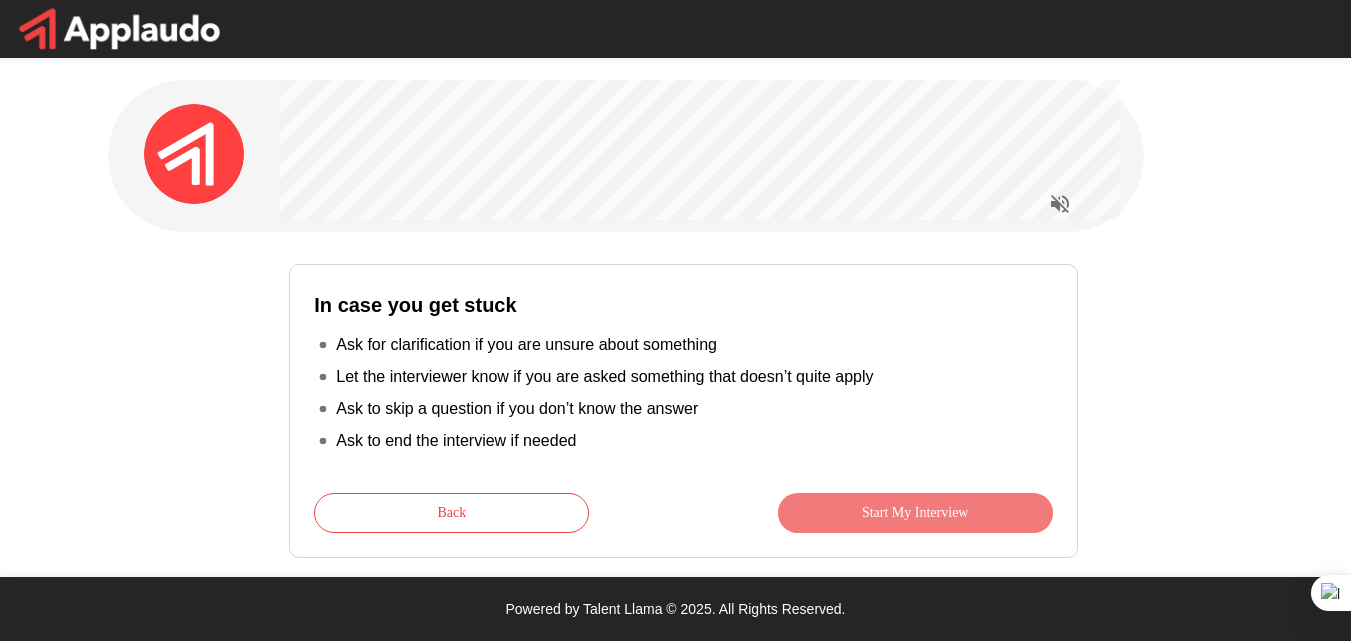 click on "Start My Interview" at bounding box center [915, 513] 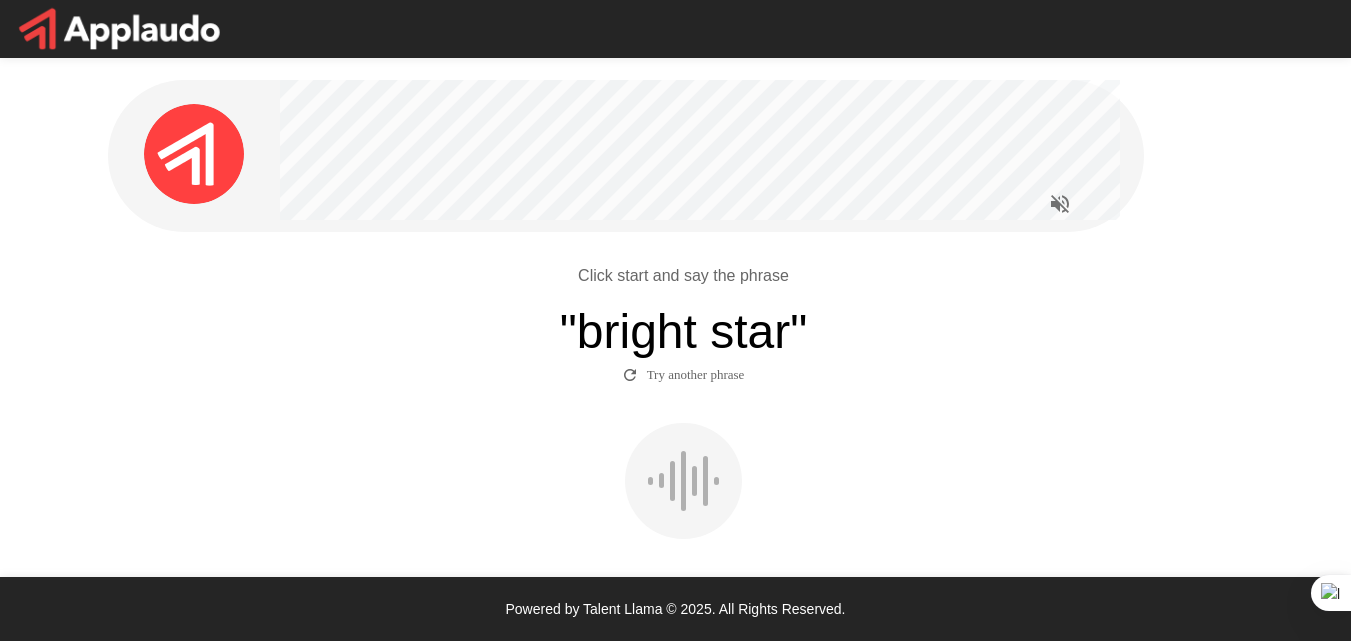 scroll, scrollTop: 100, scrollLeft: 0, axis: vertical 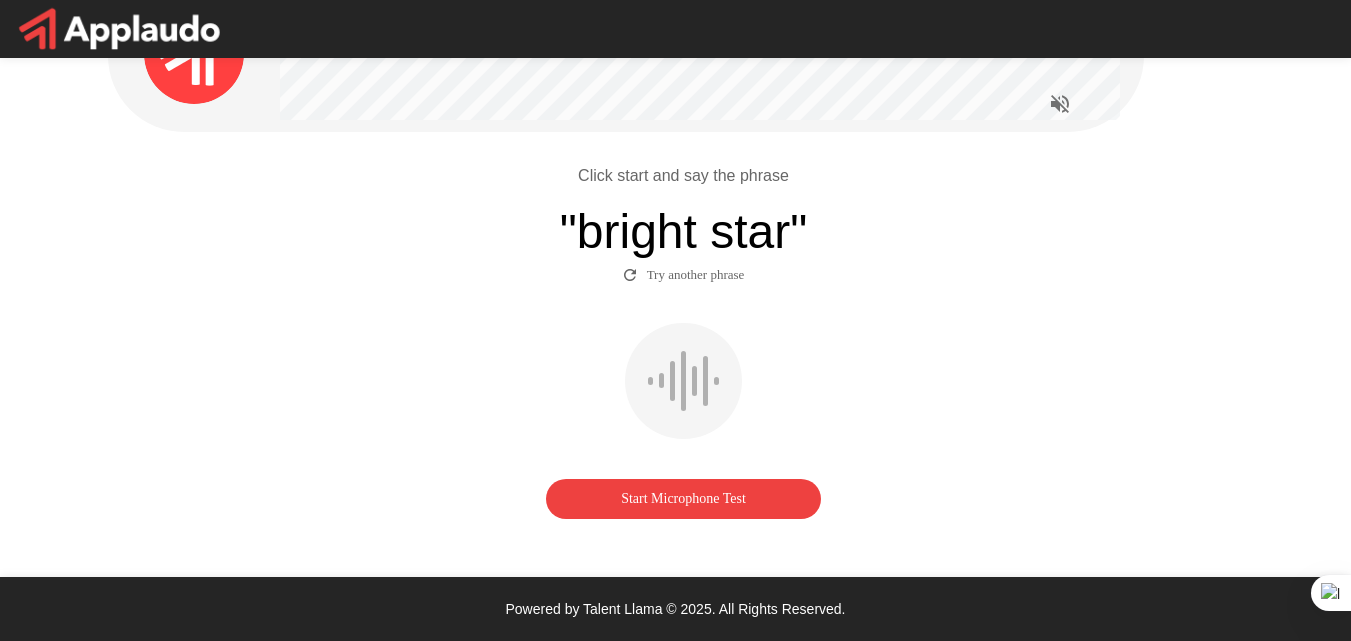 click on "Start Microphone Test" at bounding box center (683, 499) 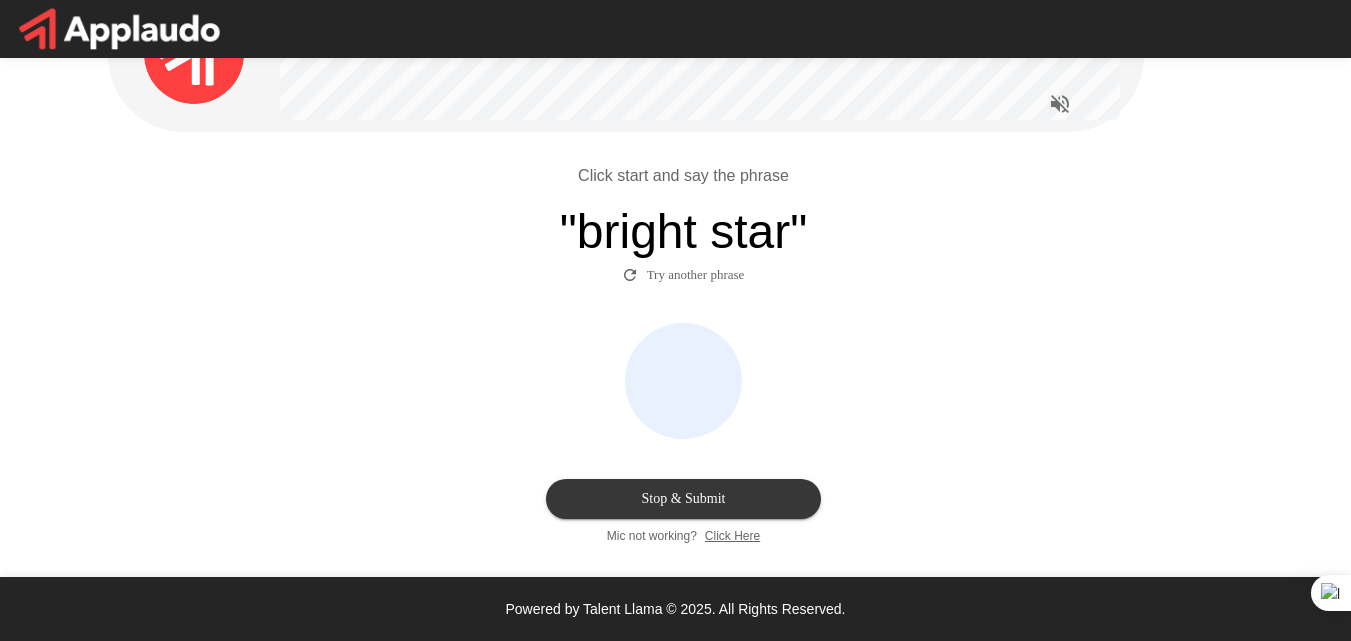 click on "Stop & Submit" at bounding box center (683, 499) 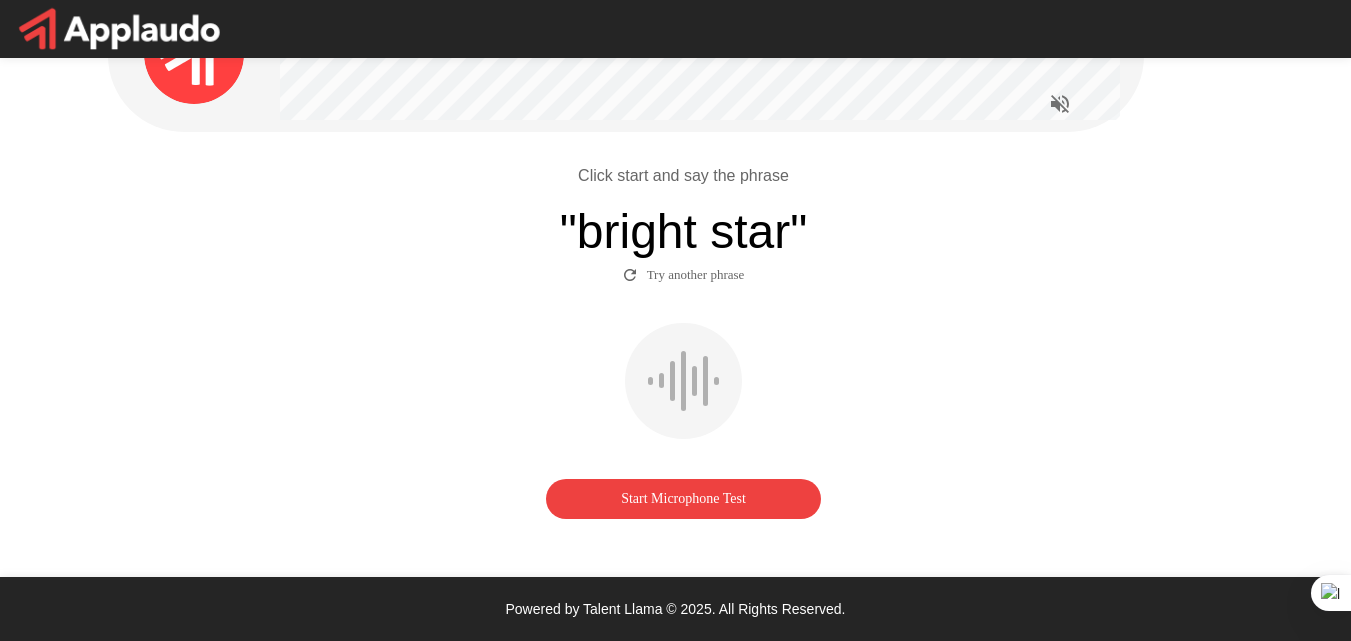 scroll, scrollTop: 61, scrollLeft: 0, axis: vertical 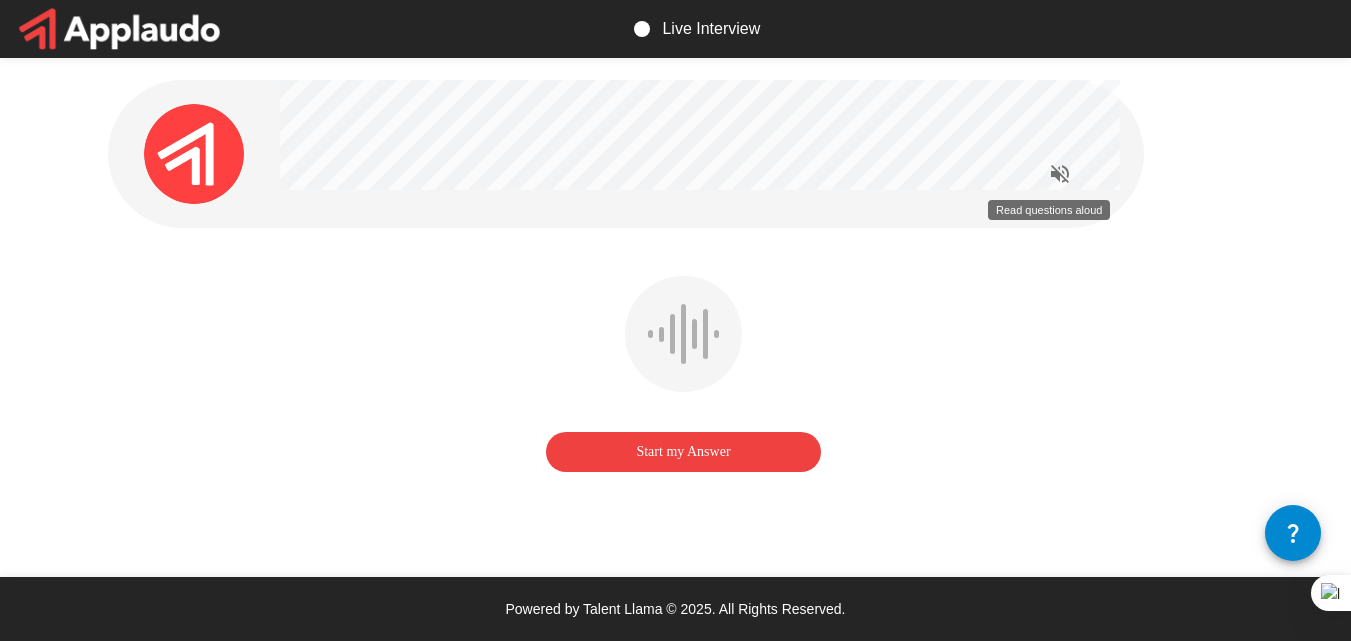 click at bounding box center (1060, 174) 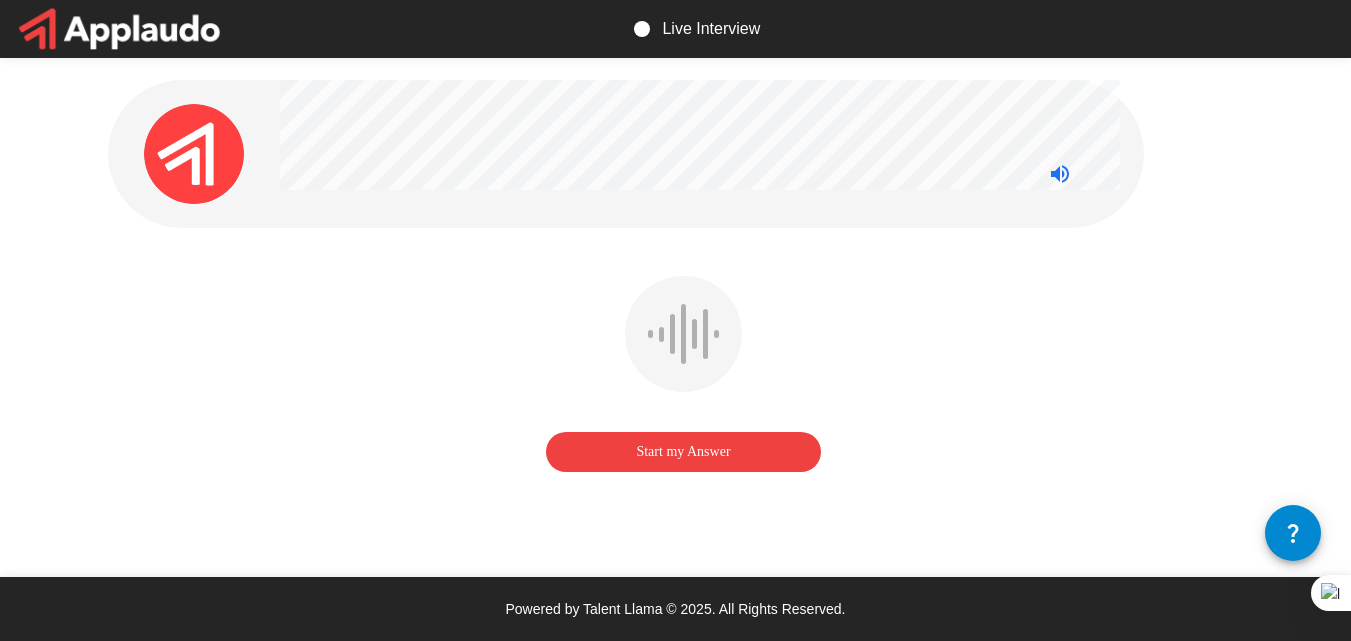 click on "Start my Answer" at bounding box center [684, 388] 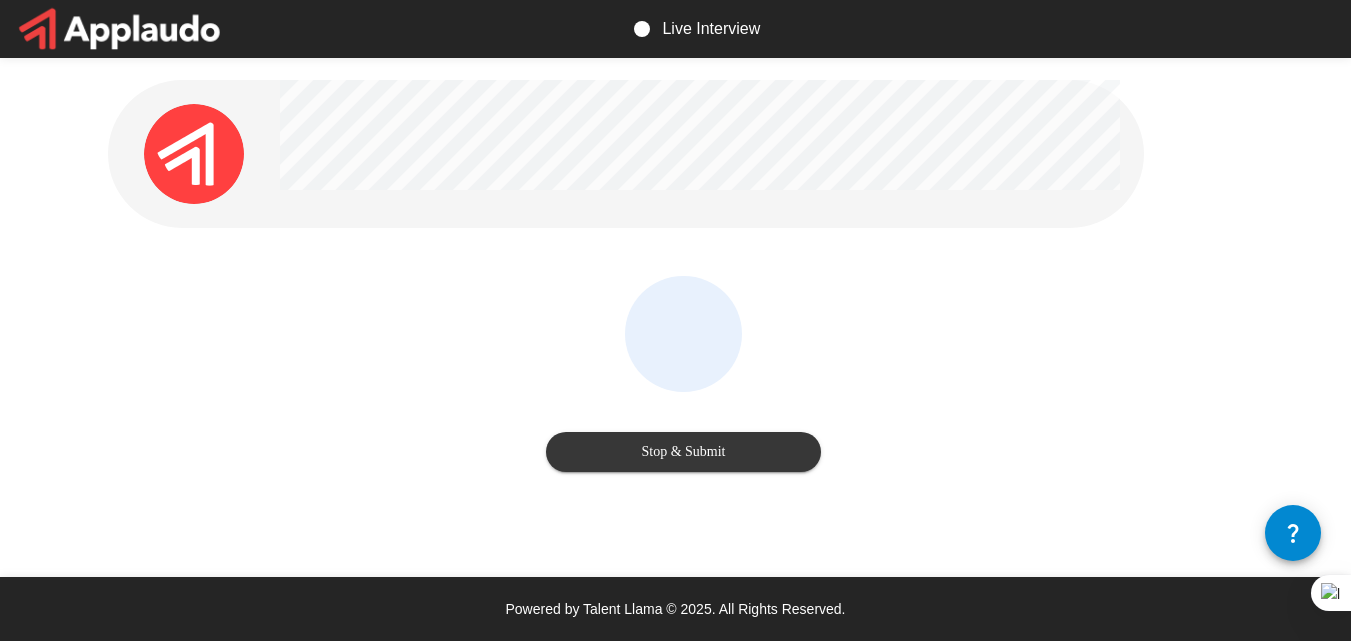 click on "Stop & Submit" at bounding box center (683, 452) 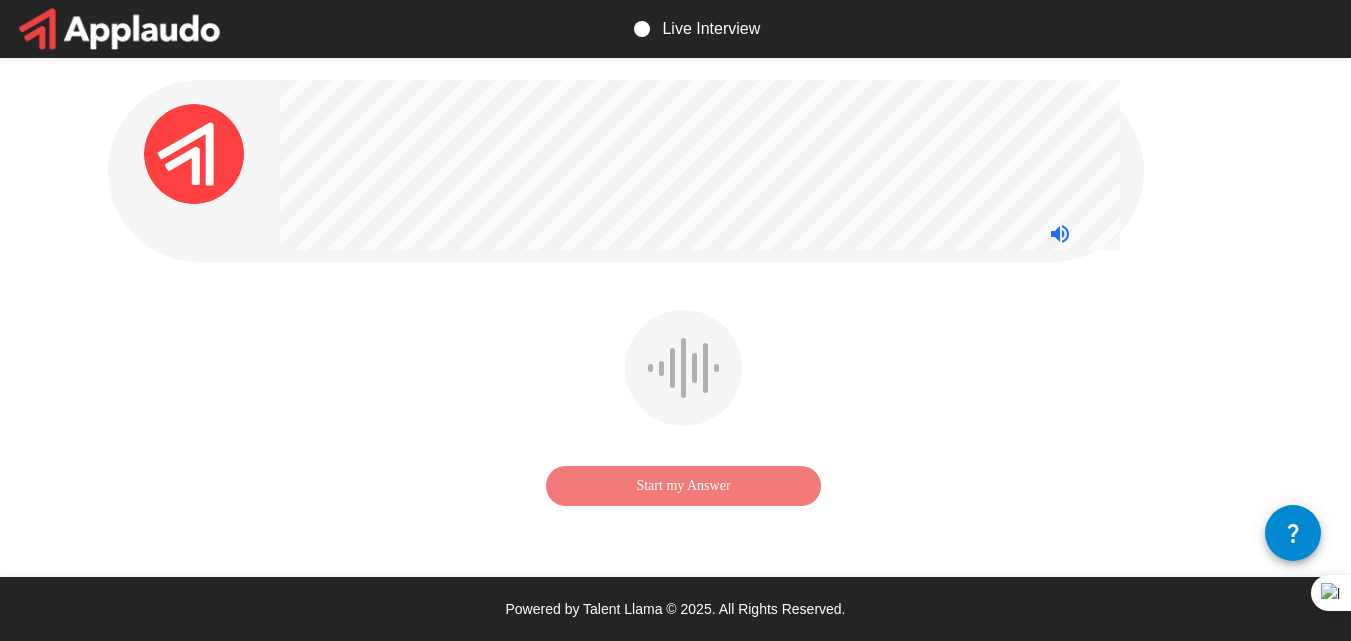 click on "Start my Answer" at bounding box center [683, 486] 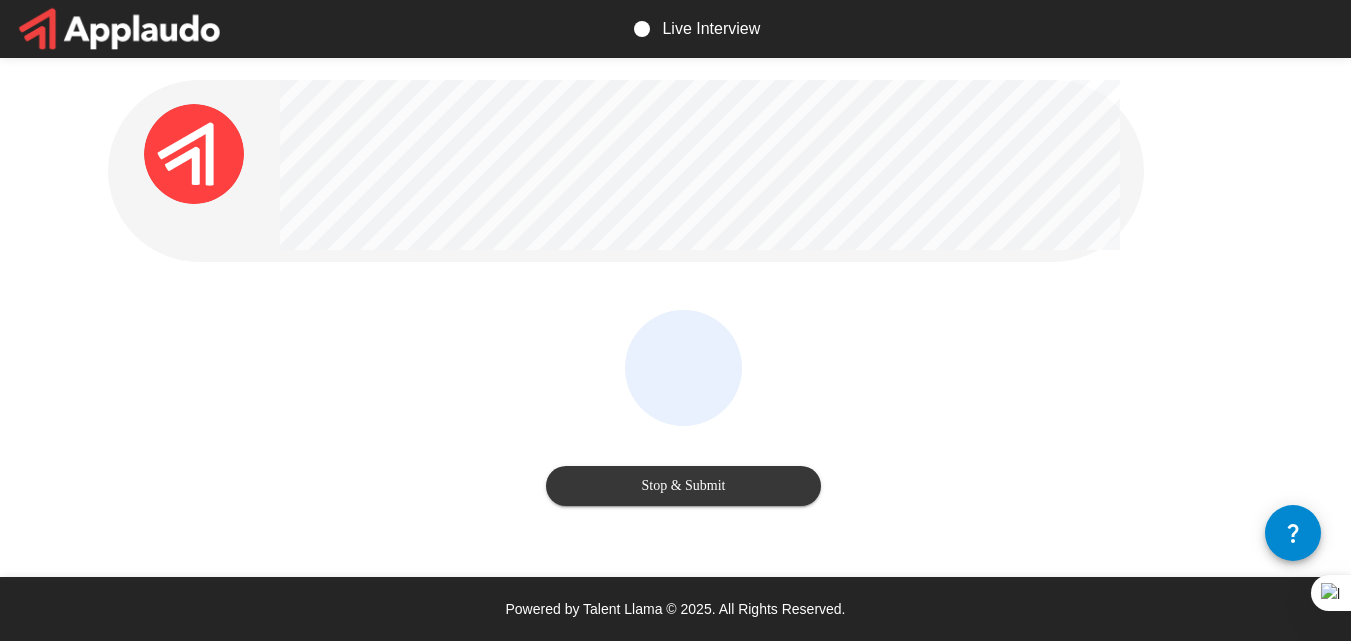 click on "Stop & Submit" at bounding box center [683, 486] 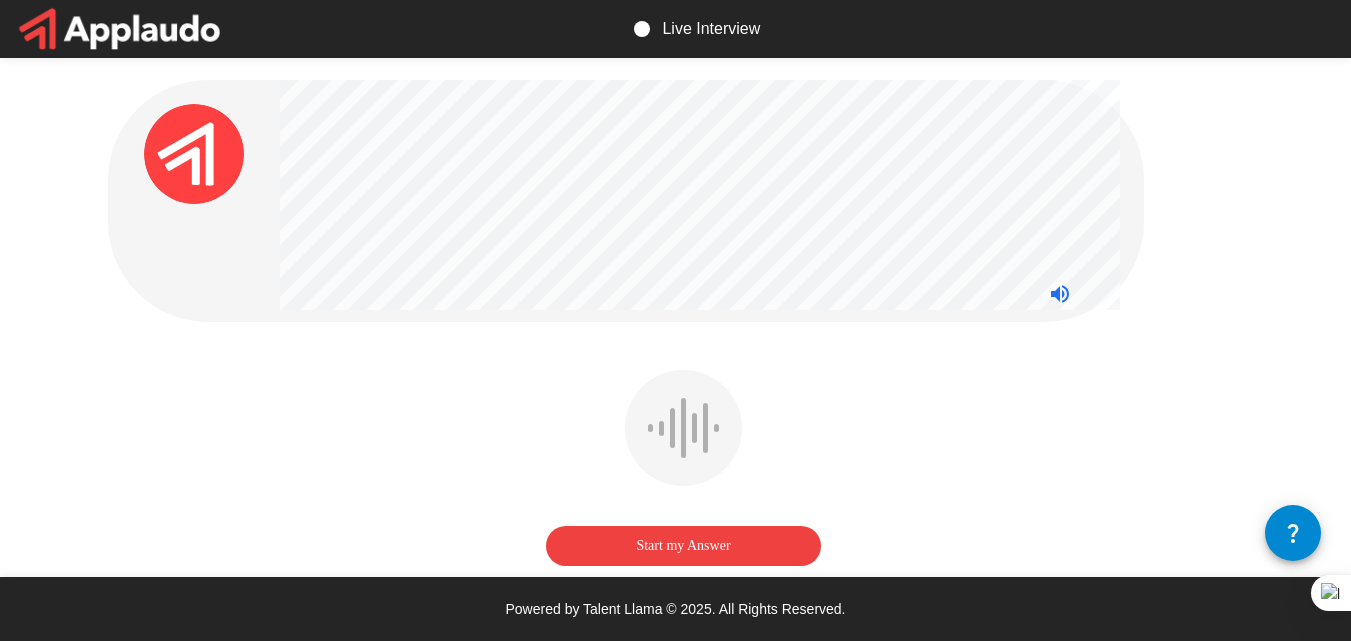 click on "Start my Answer" at bounding box center [683, 546] 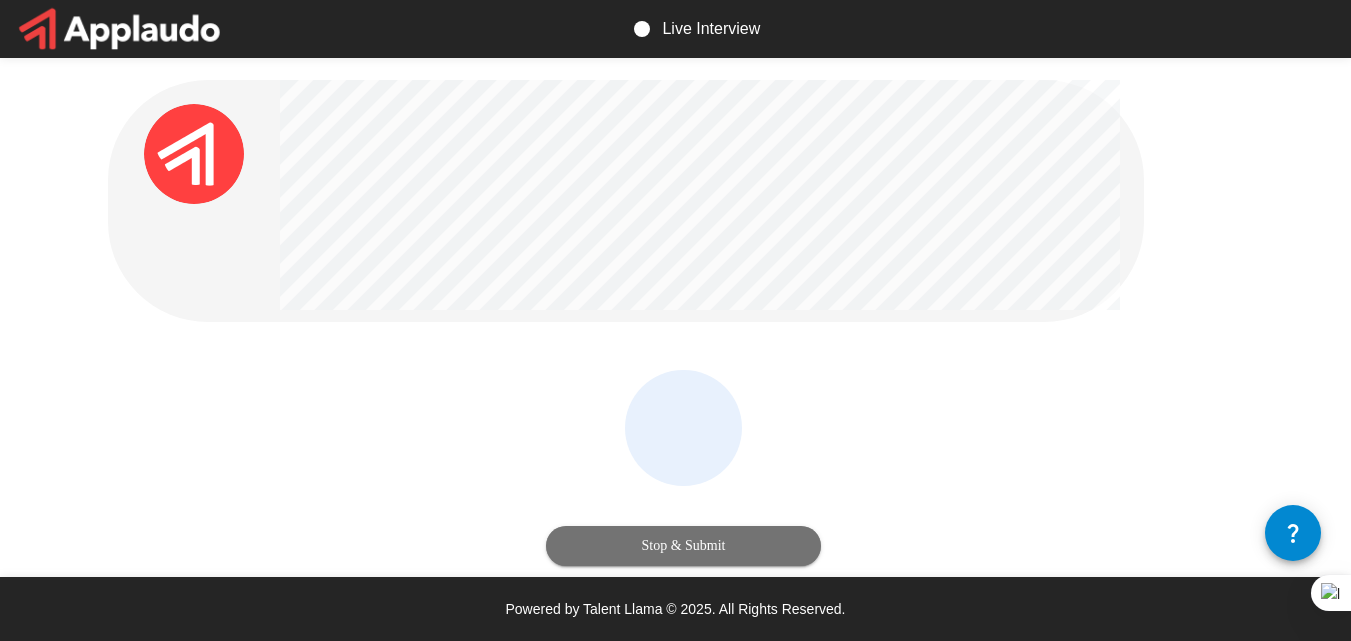 click on "Stop & Submit" at bounding box center [683, 546] 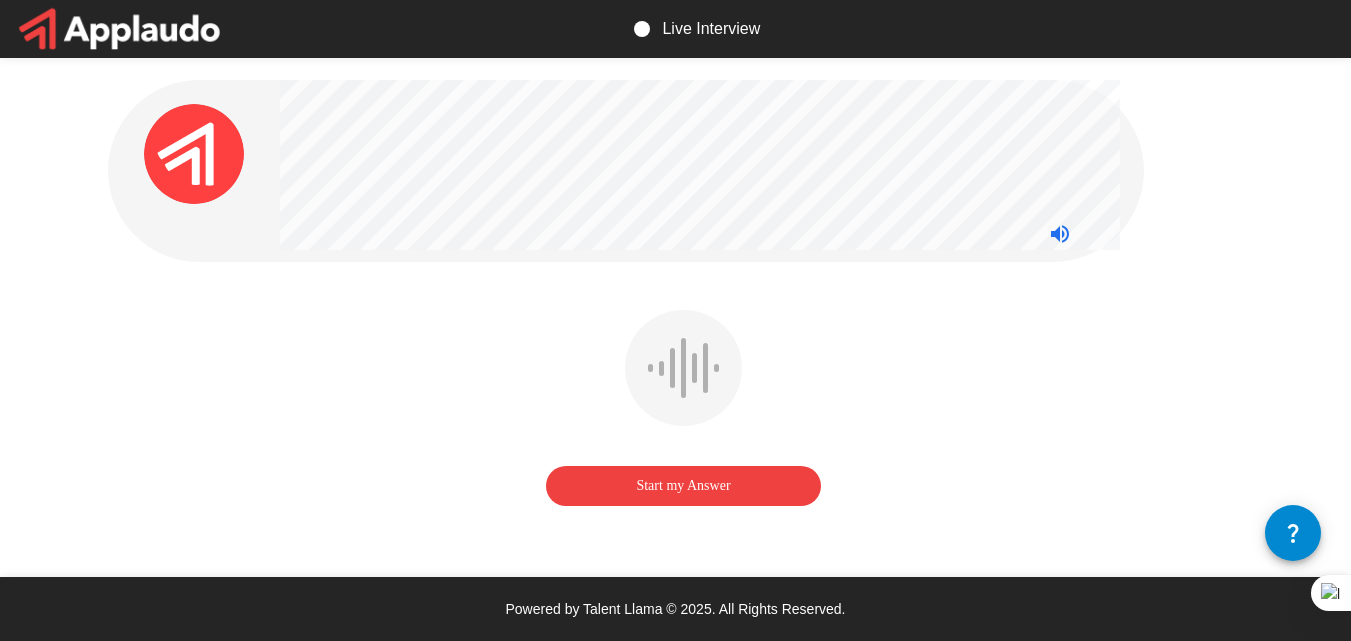 click on "Start my Answer" at bounding box center [683, 486] 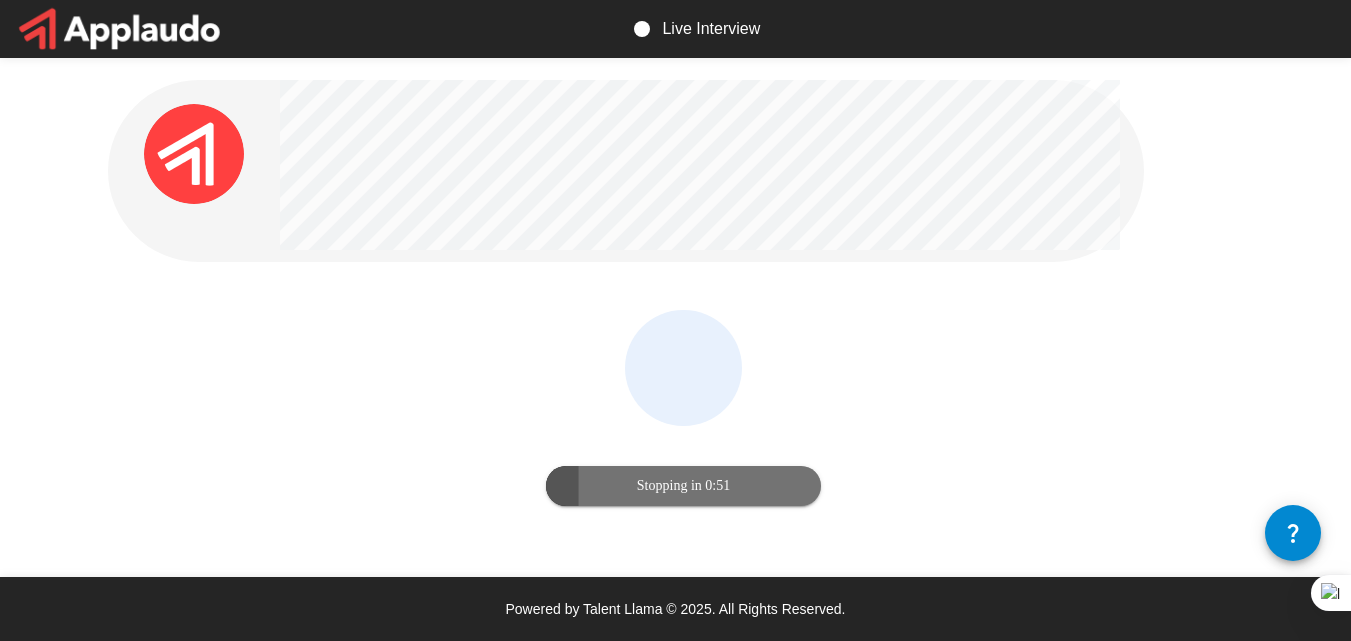 click on "Stopping in 0:51" at bounding box center [683, 486] 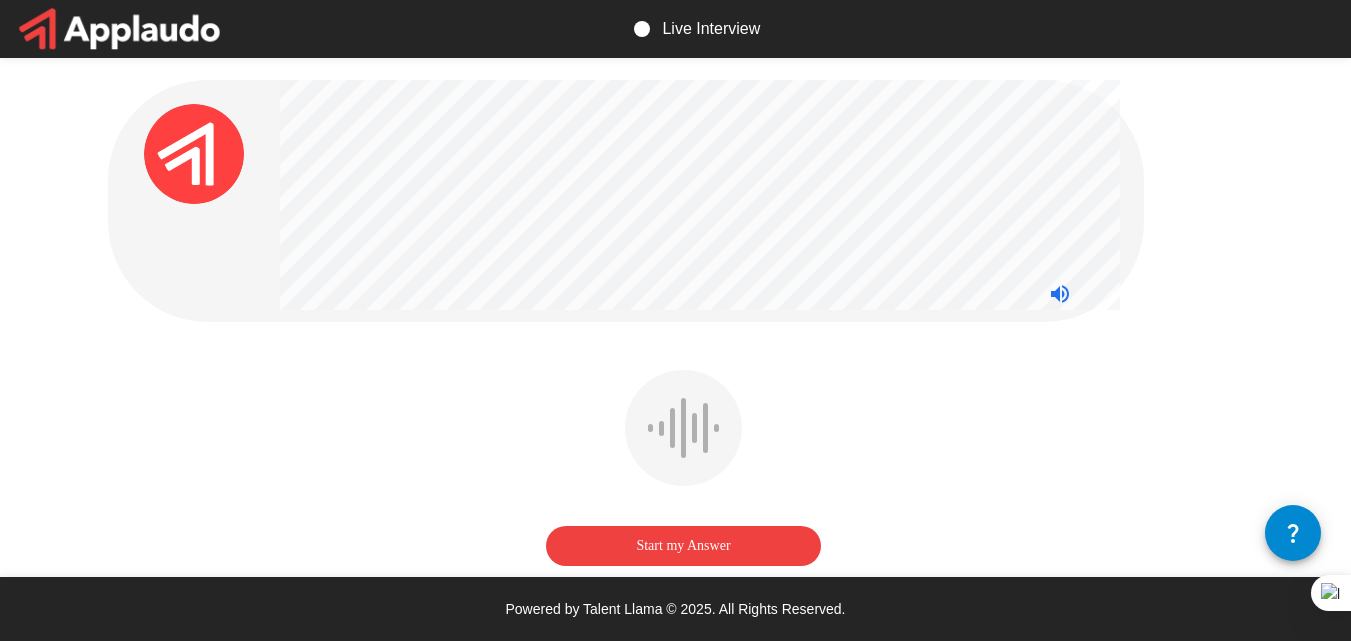 click on "Start my Answer" at bounding box center (683, 546) 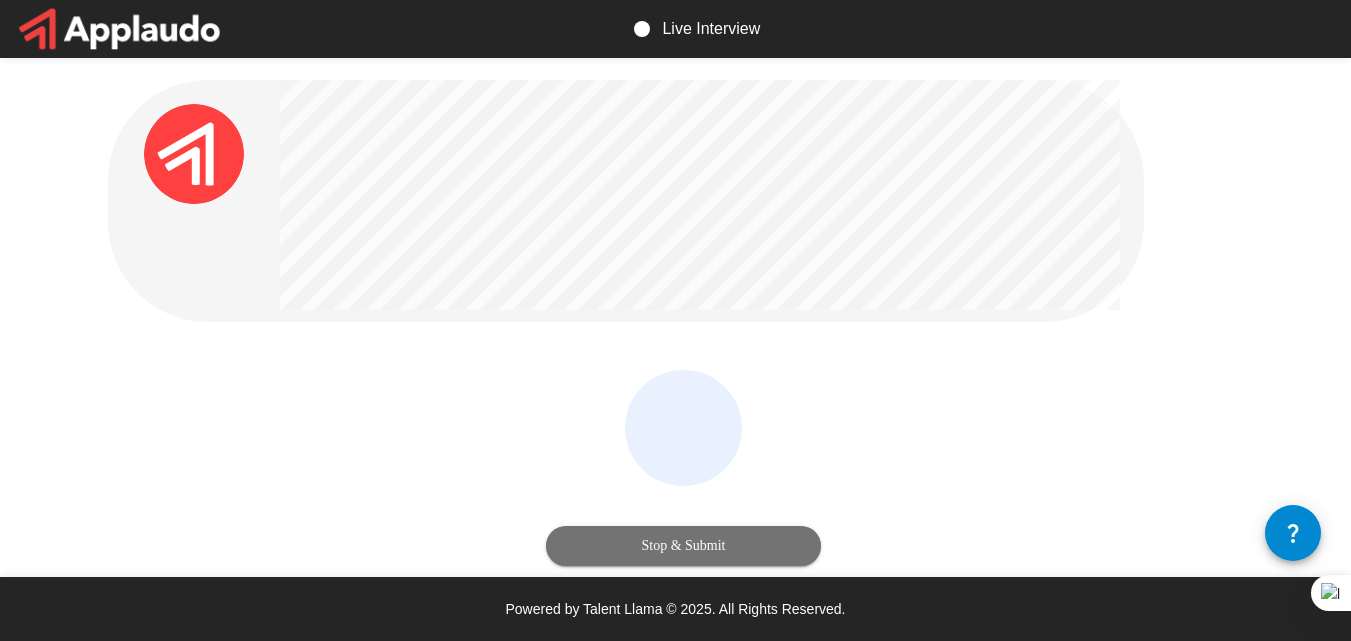 click on "Stop & Submit" at bounding box center [683, 546] 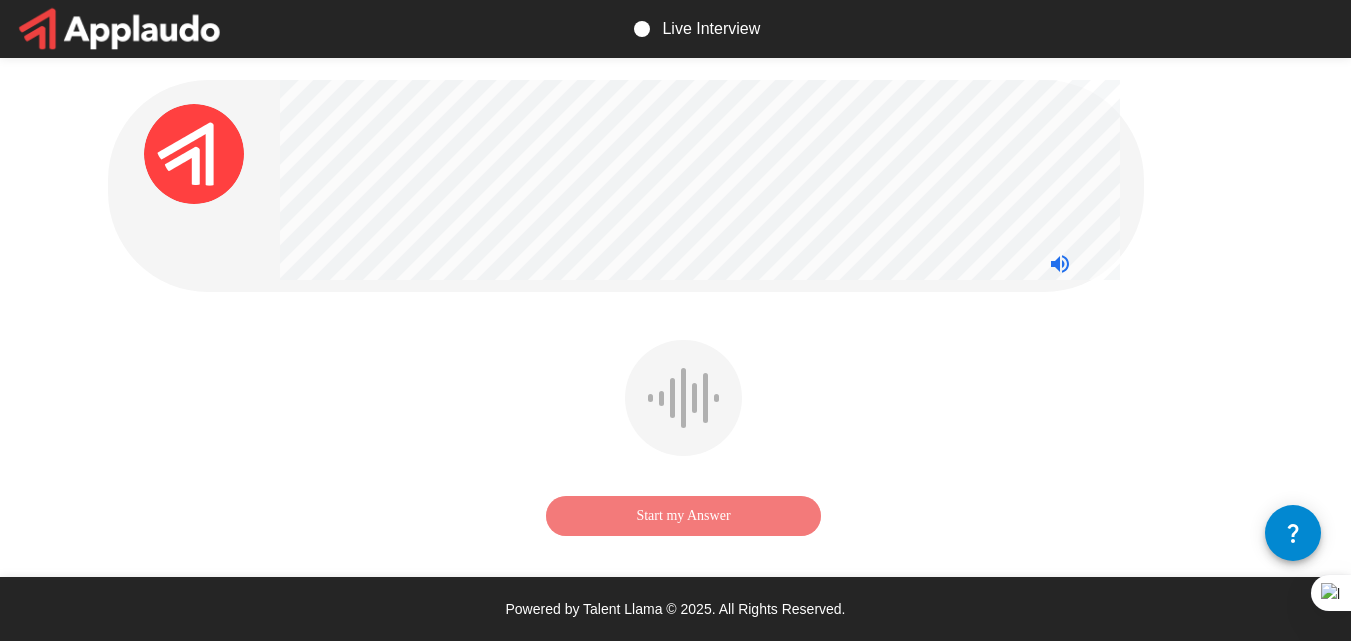 click on "Start my Answer" at bounding box center (683, 516) 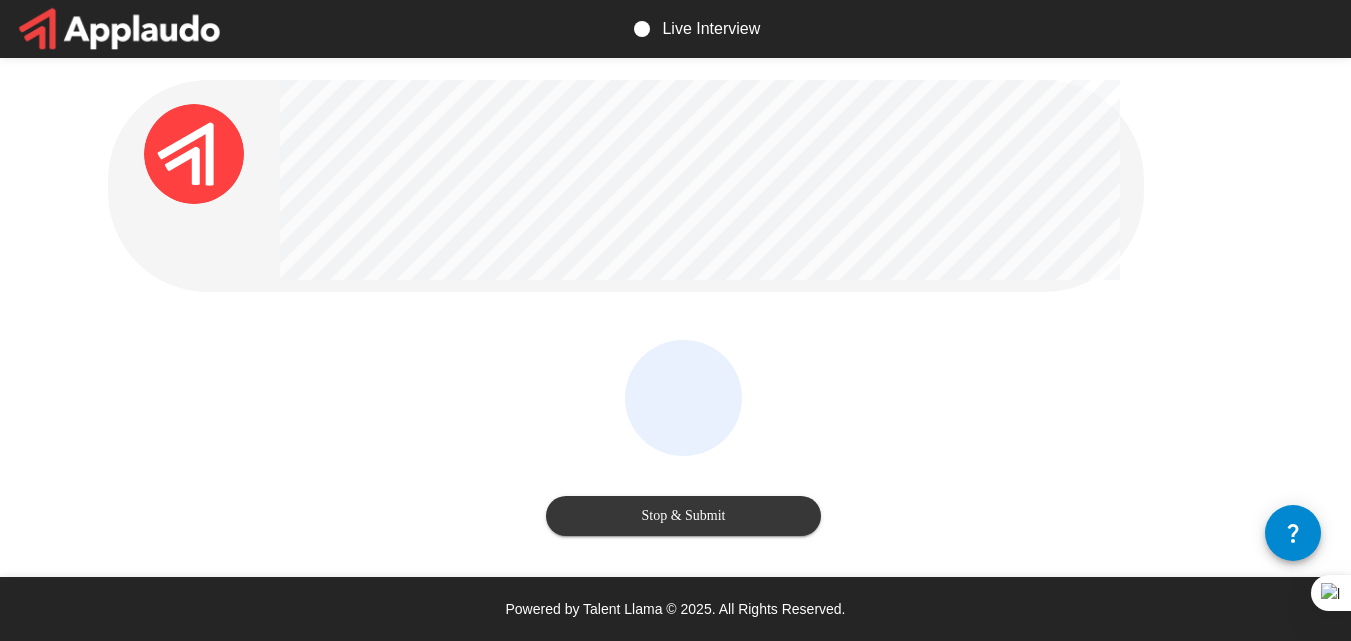 click on "Stop & Submit" at bounding box center [683, 516] 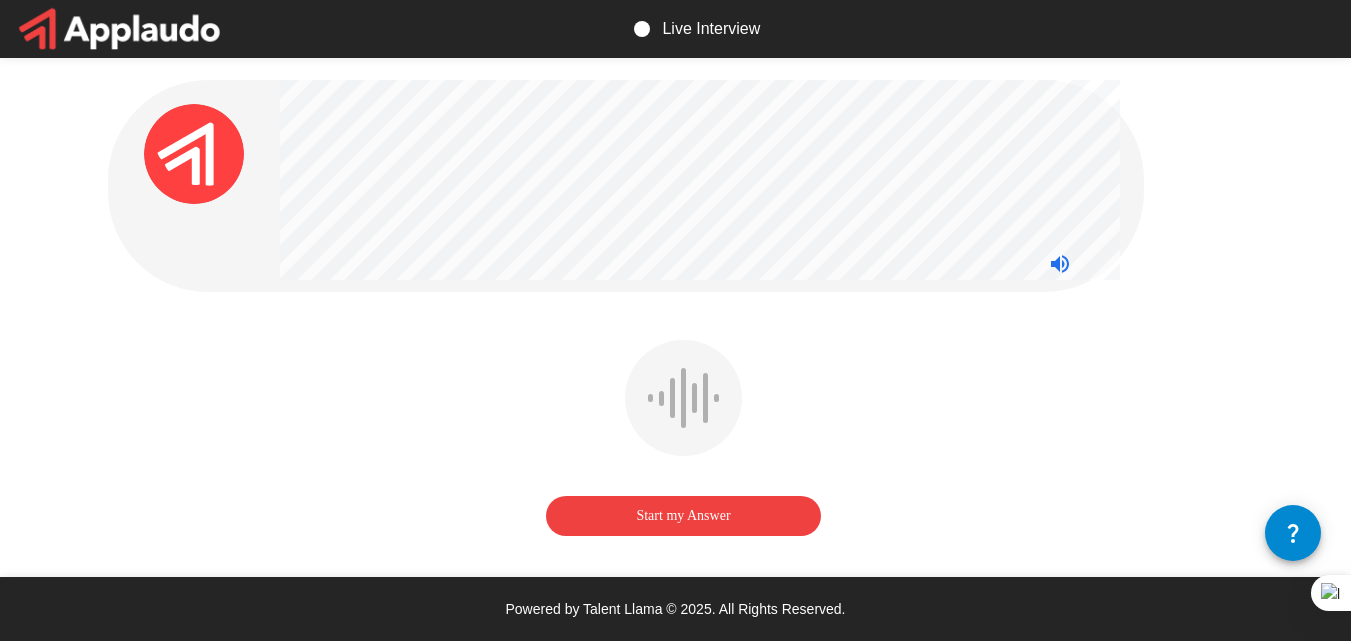 click on "Start my Answer" at bounding box center (683, 516) 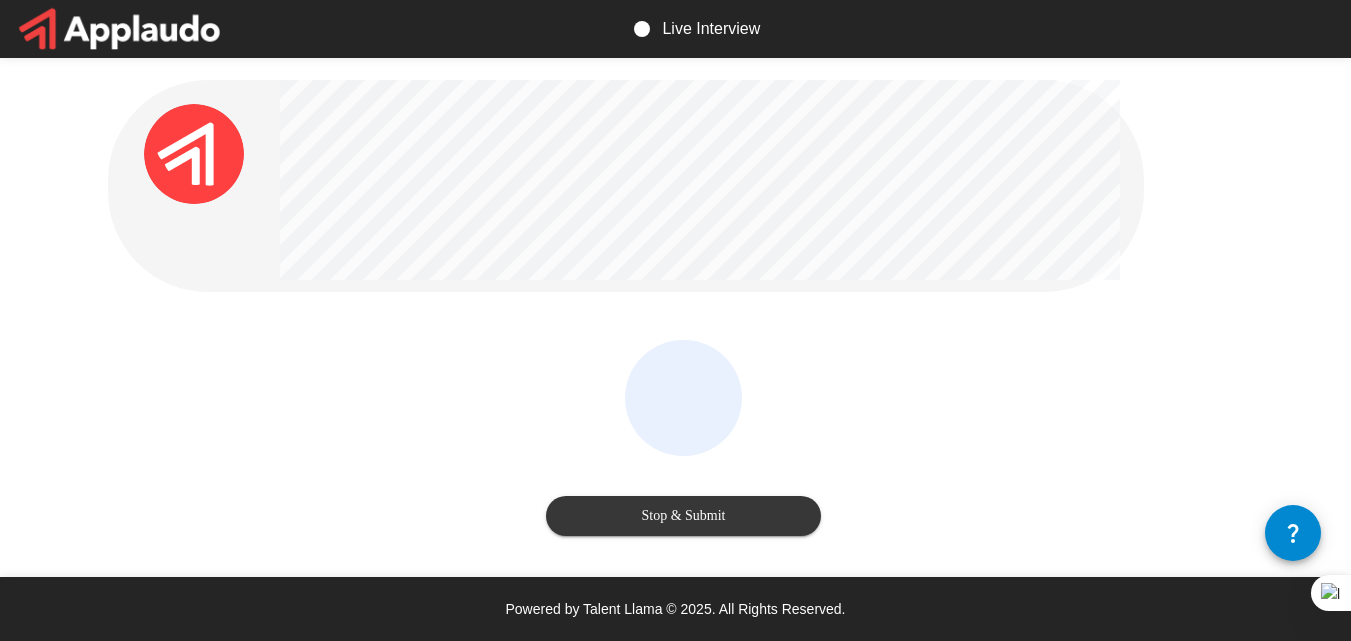 click on "Stop & Submit" at bounding box center [683, 516] 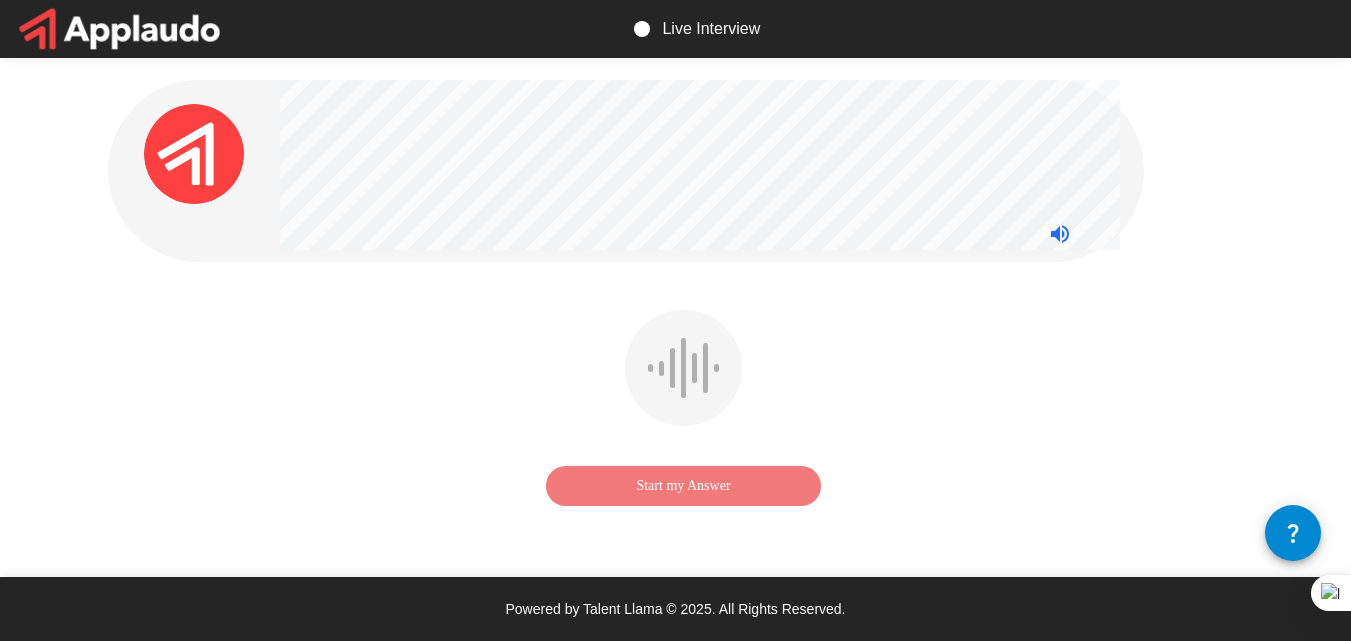 click on "Start my Answer" at bounding box center [683, 486] 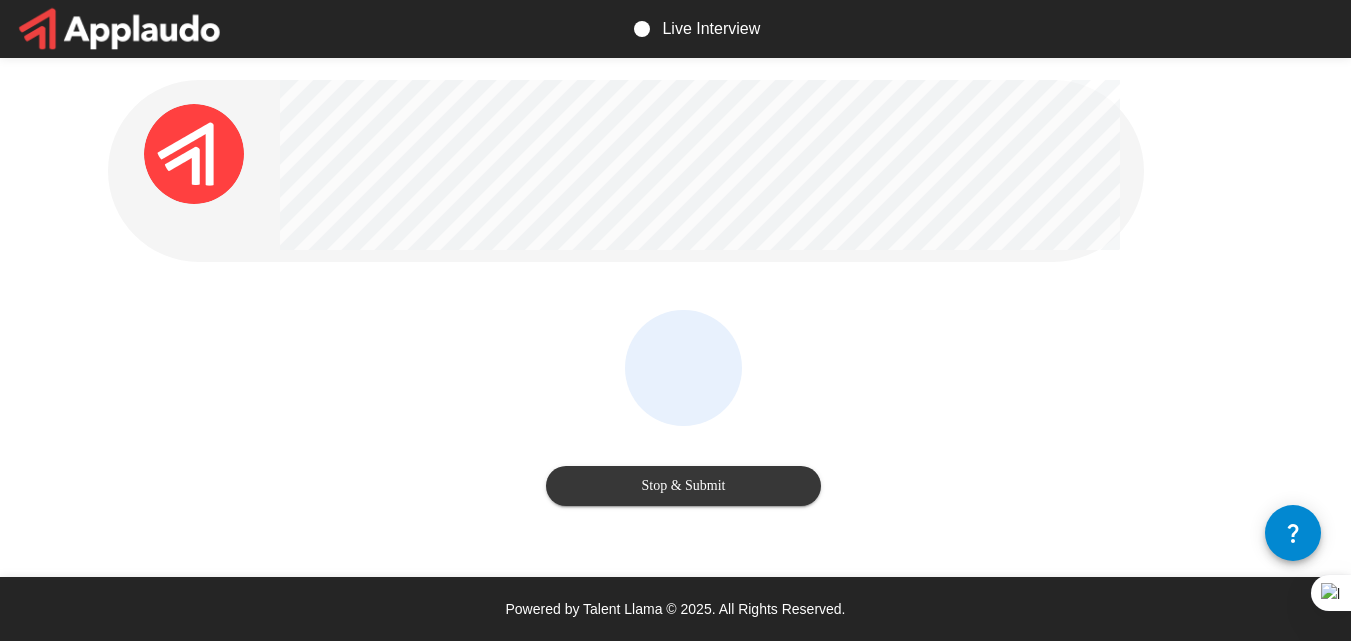 click on "Stop & Submit" at bounding box center (683, 486) 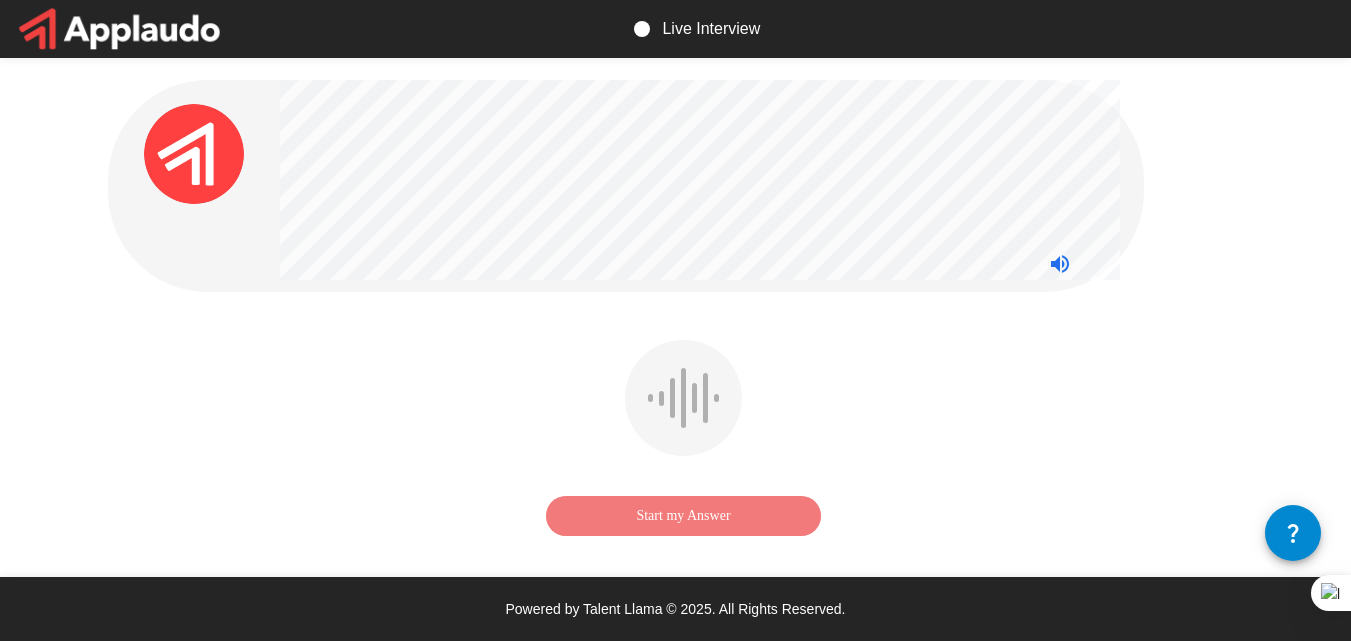 click on "Start my Answer" at bounding box center [683, 516] 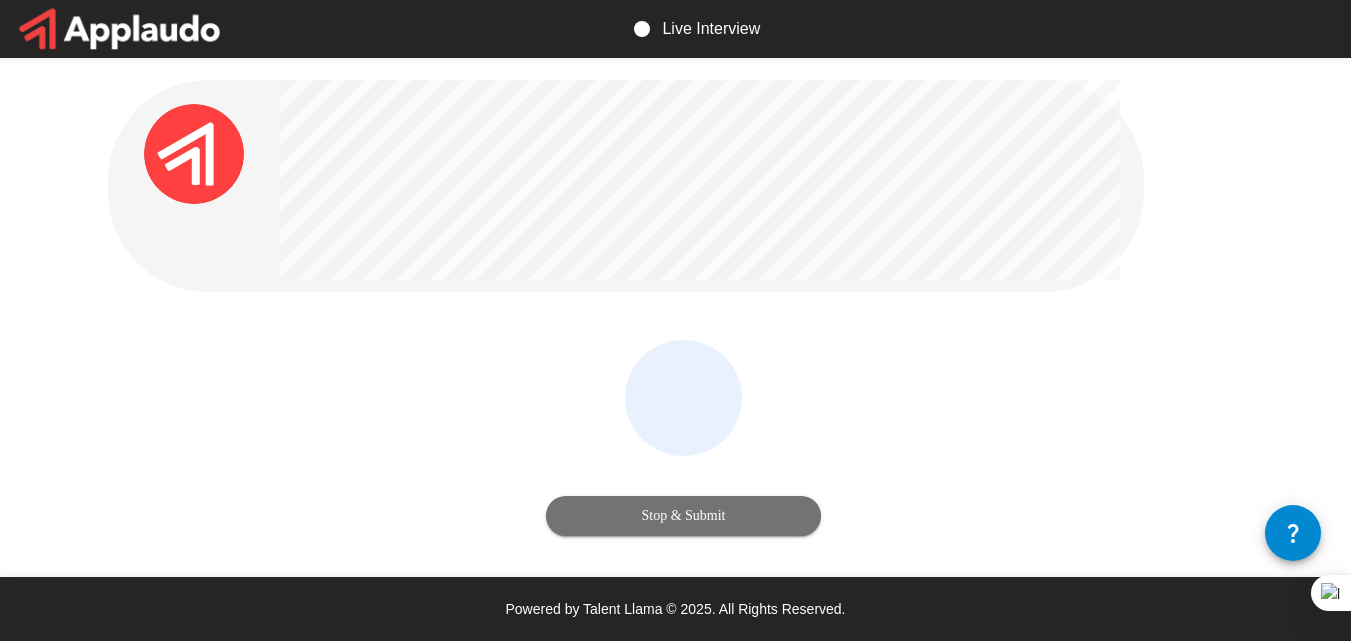 click on "Stop & Submit" at bounding box center (683, 516) 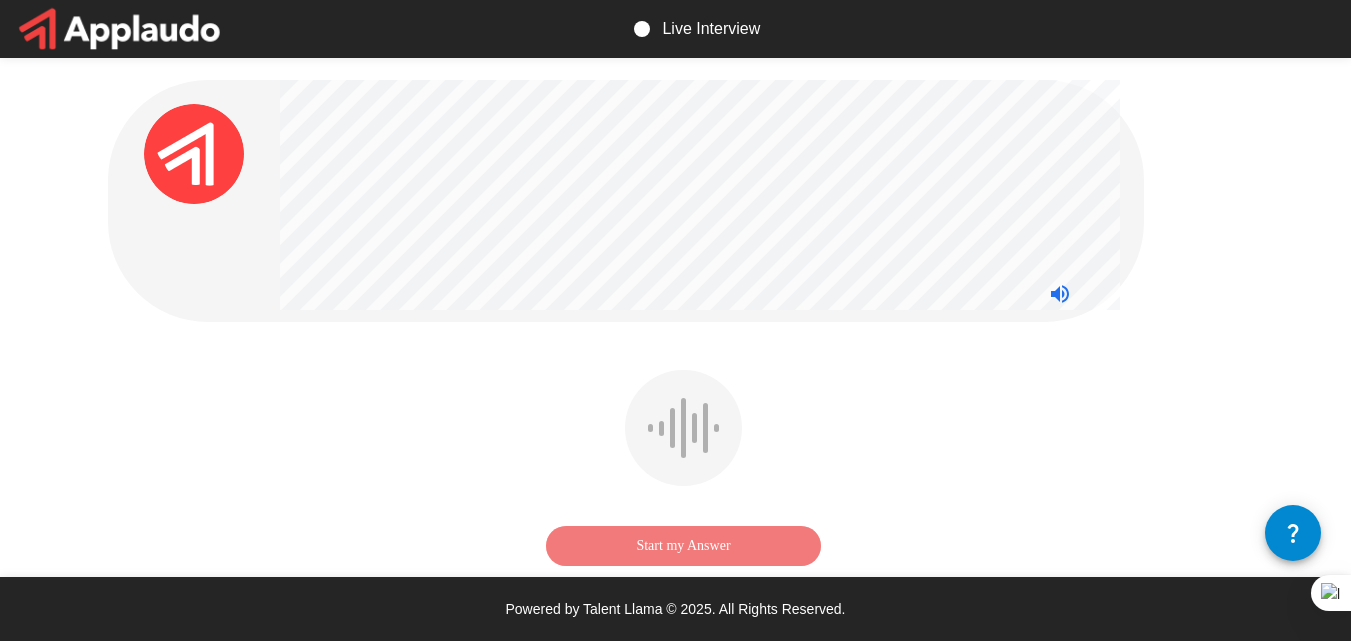click on "Start my Answer" at bounding box center (683, 546) 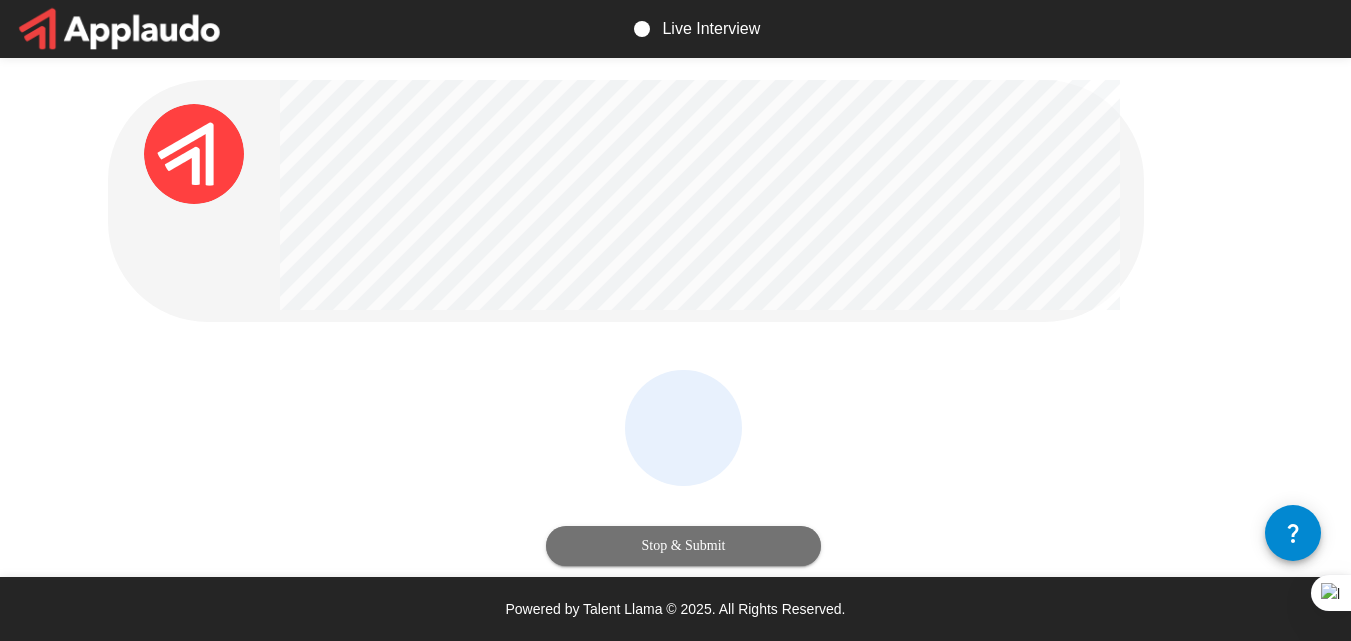 click on "Stop & Submit" at bounding box center [683, 546] 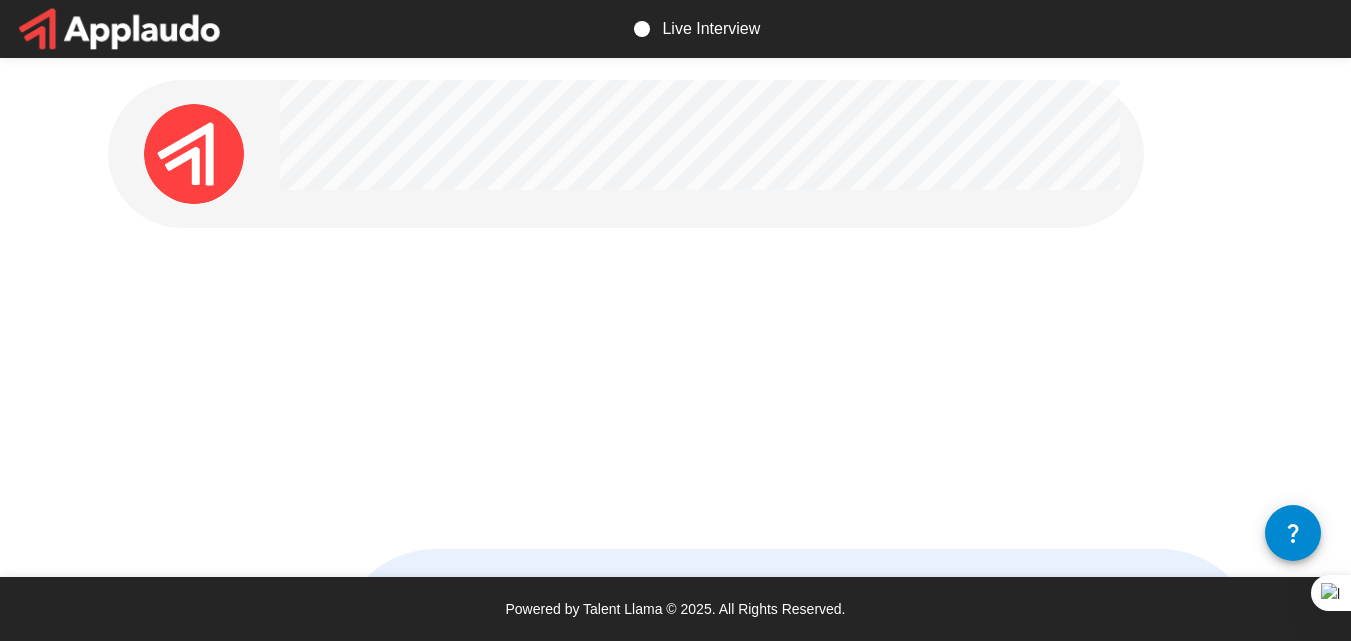 click on "" Yes, sure. Well, I used the Qualification Leads application that HubSpot launched this year. So, this application is really cool because you can qualify leads regarding or using the information of data completion, interactions, events, attributions. So, I create a model that is based on both data compression from forms, for example, interaction with messages, multichannel messages, for example, email, WhatsApp. That is the way I create a scoring logic. And then, with that in mind, I create the different lead nurturing campaigns for the different buyer personas. And I follow every step of that nurturing campaign, checking the metrics, the open rates, the click-throughs, the conversion rate, in order to improve every journey. And it's really important to be aware of which source, which channel is the most powerful in order to attract leads, convert leads into MQL leads, and then convert MQL leads into clients. So, it's really, really important as well to follow the deals won in every stage. "" at bounding box center [798, 710] 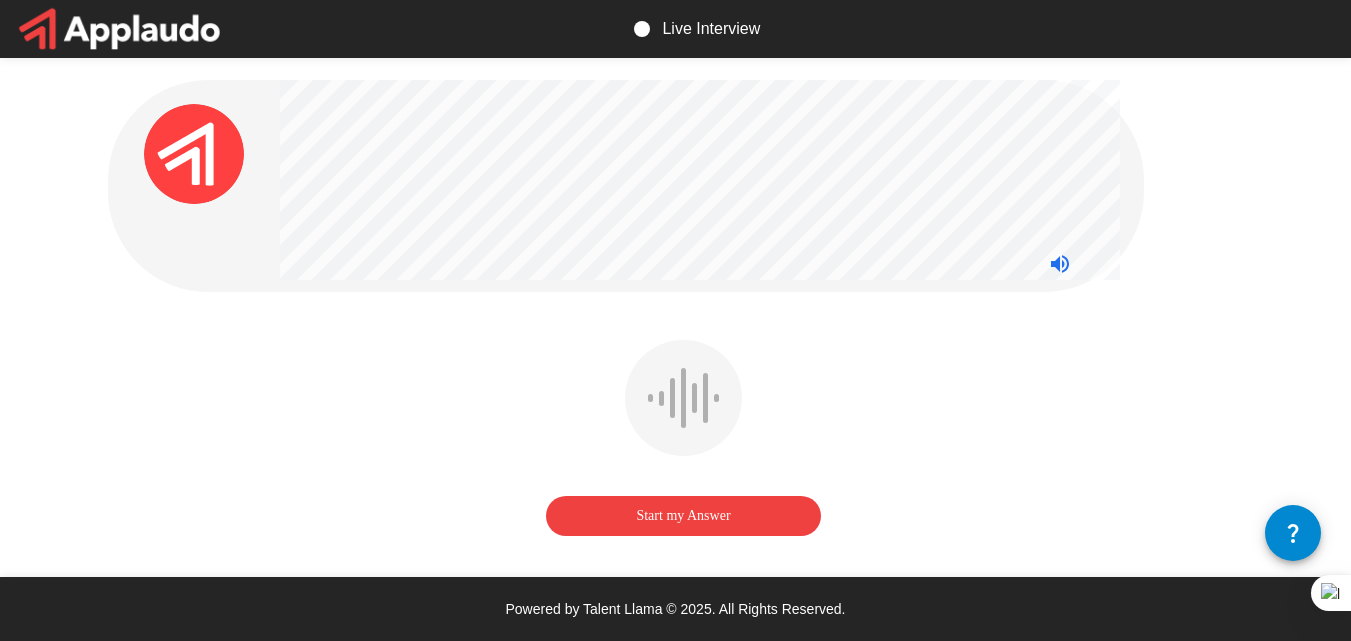 click on "Start my Answer" at bounding box center [684, 452] 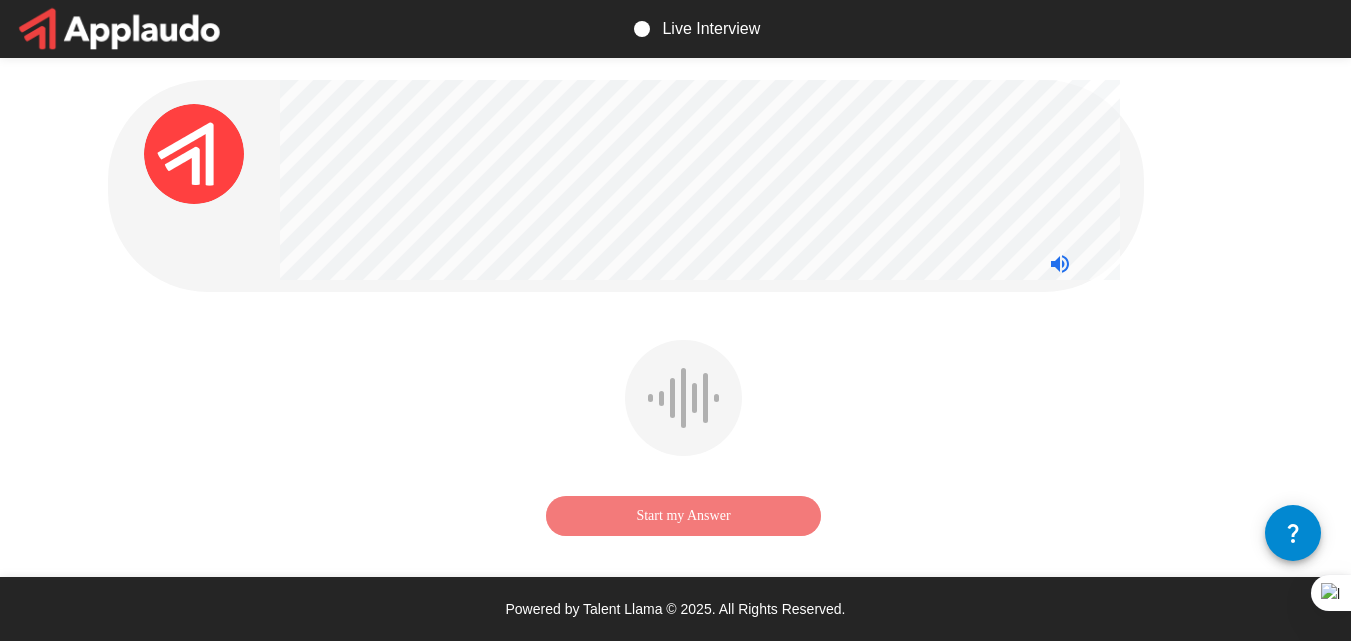 click on "Start my Answer" at bounding box center (683, 516) 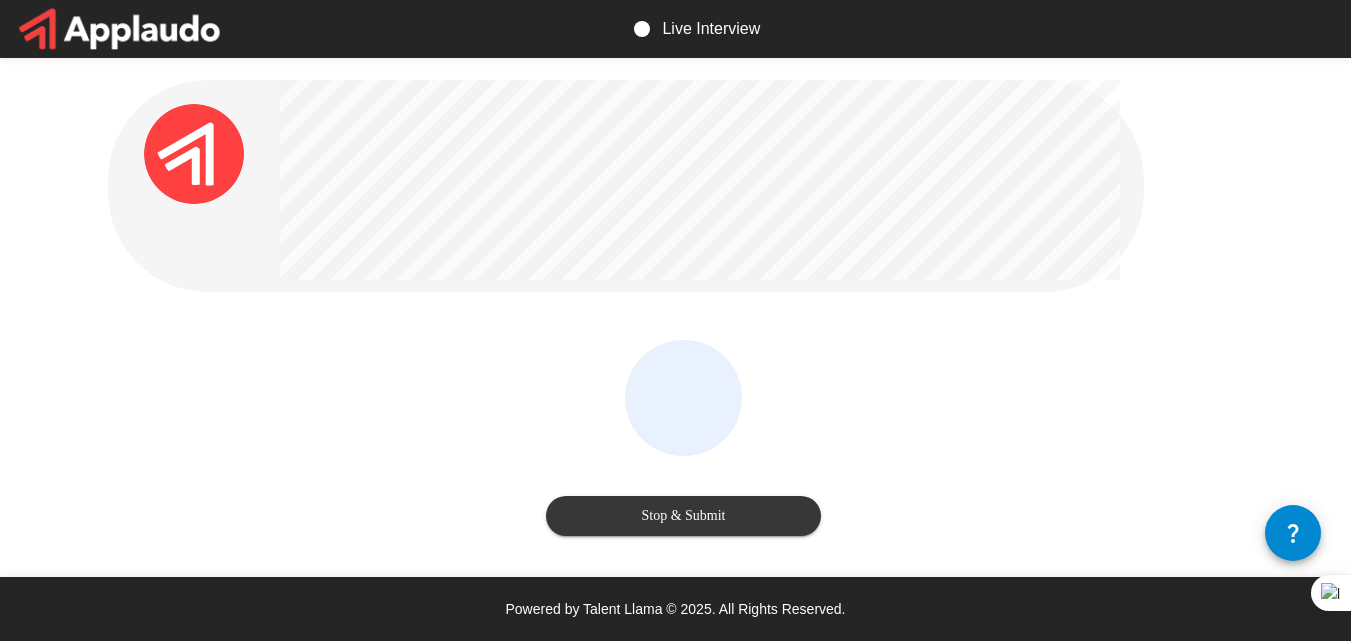 click on "Stop & Submit" at bounding box center [683, 516] 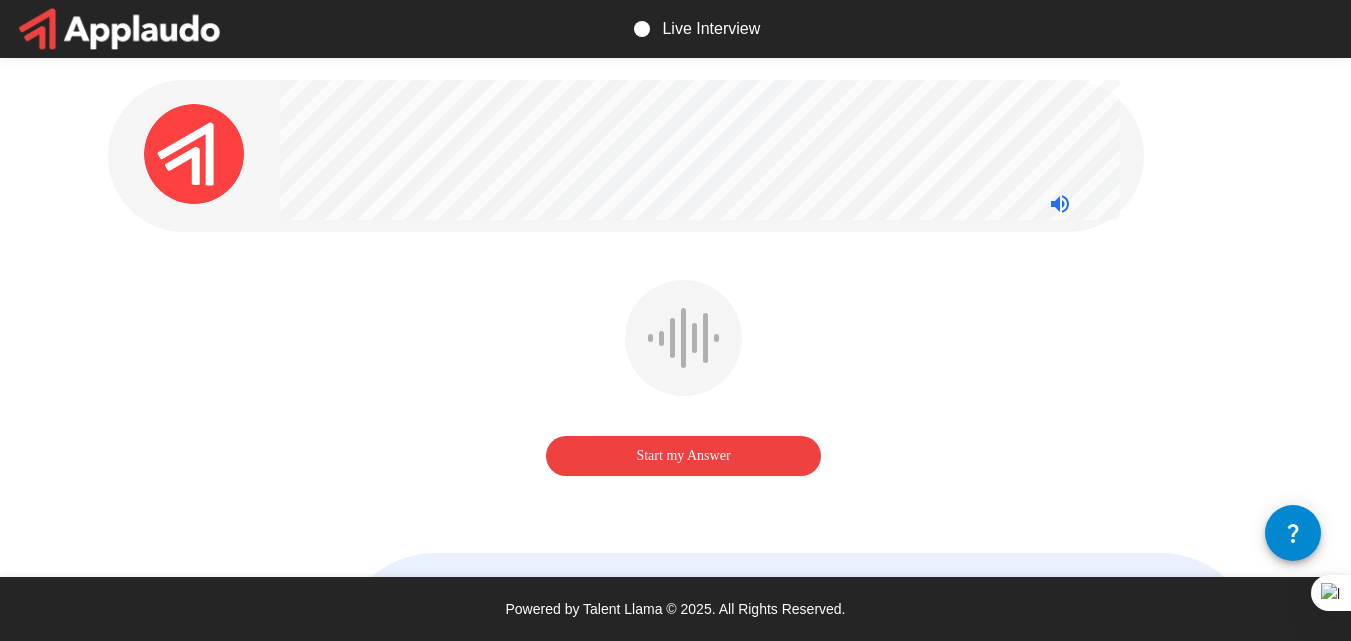 click on "Start my Answer" at bounding box center (683, 456) 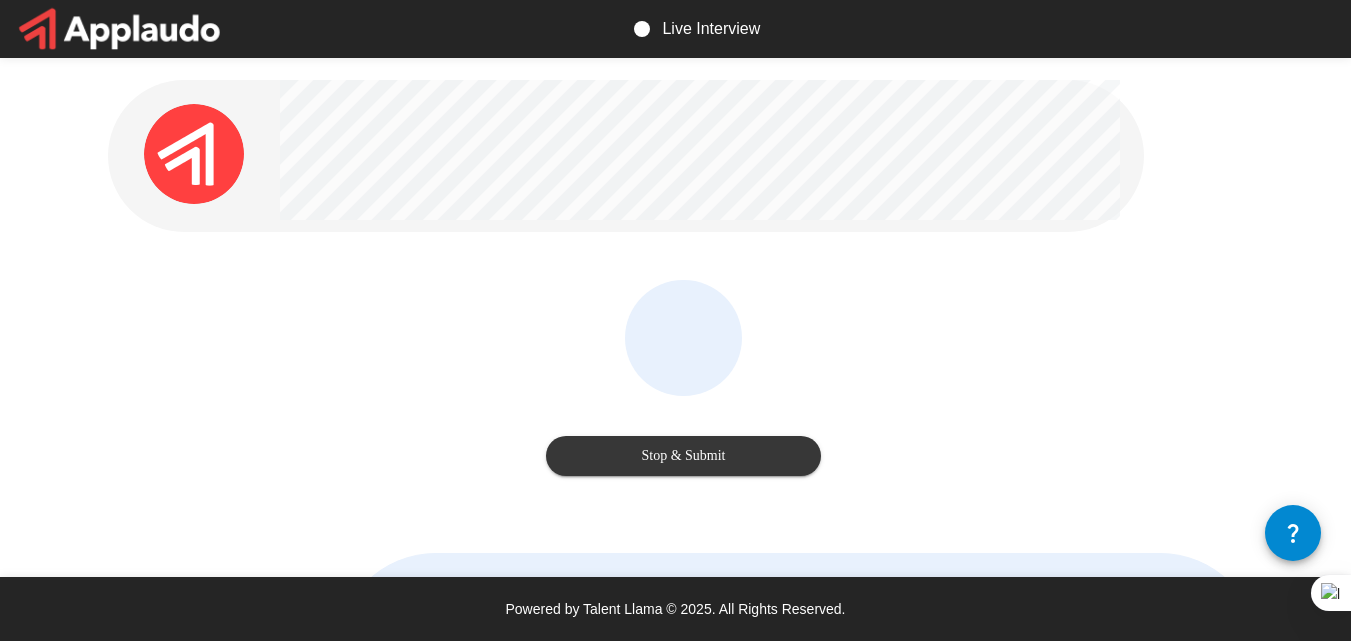 click on "Stop & Submit" at bounding box center [683, 456] 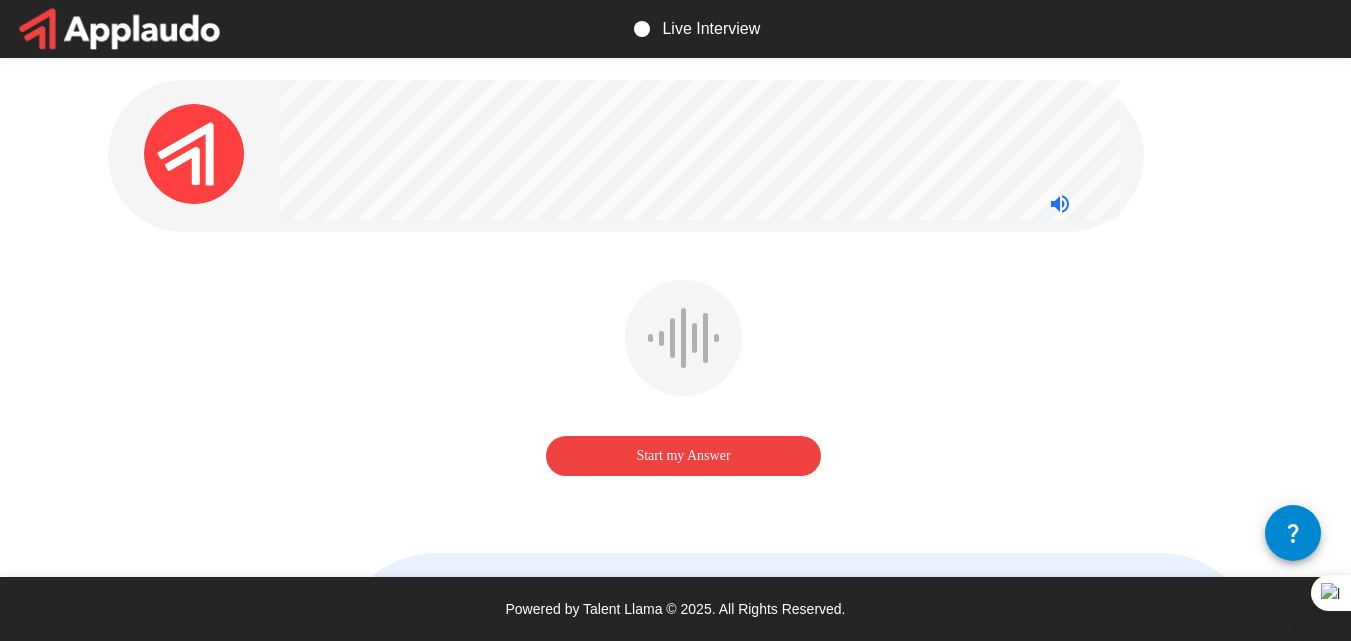 click on "Start my Answer" at bounding box center (683, 456) 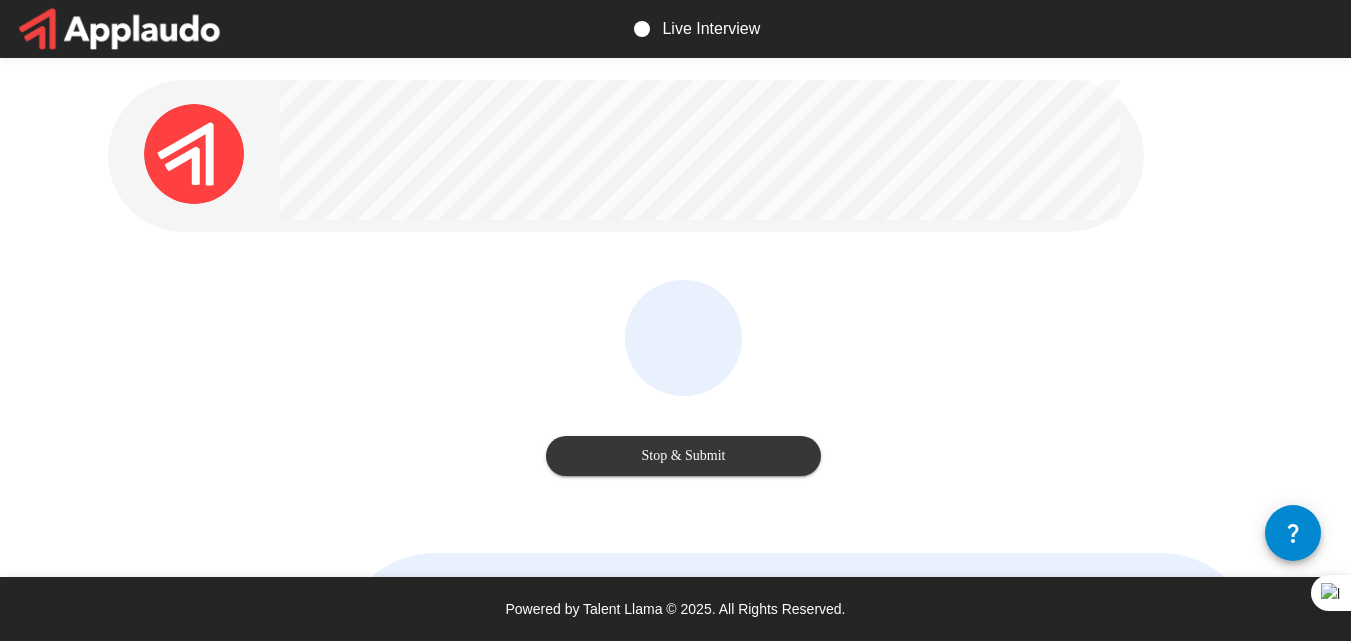 click on "Stop & Submit" at bounding box center (683, 456) 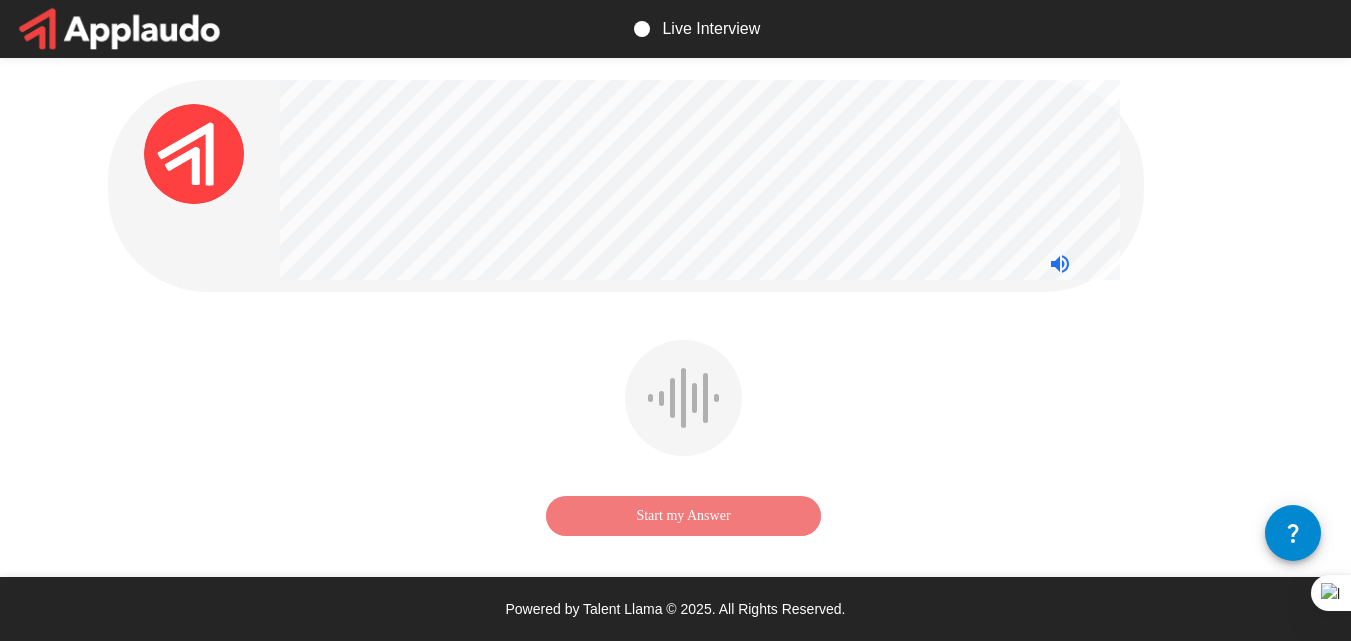 click on "Start my Answer" at bounding box center (683, 516) 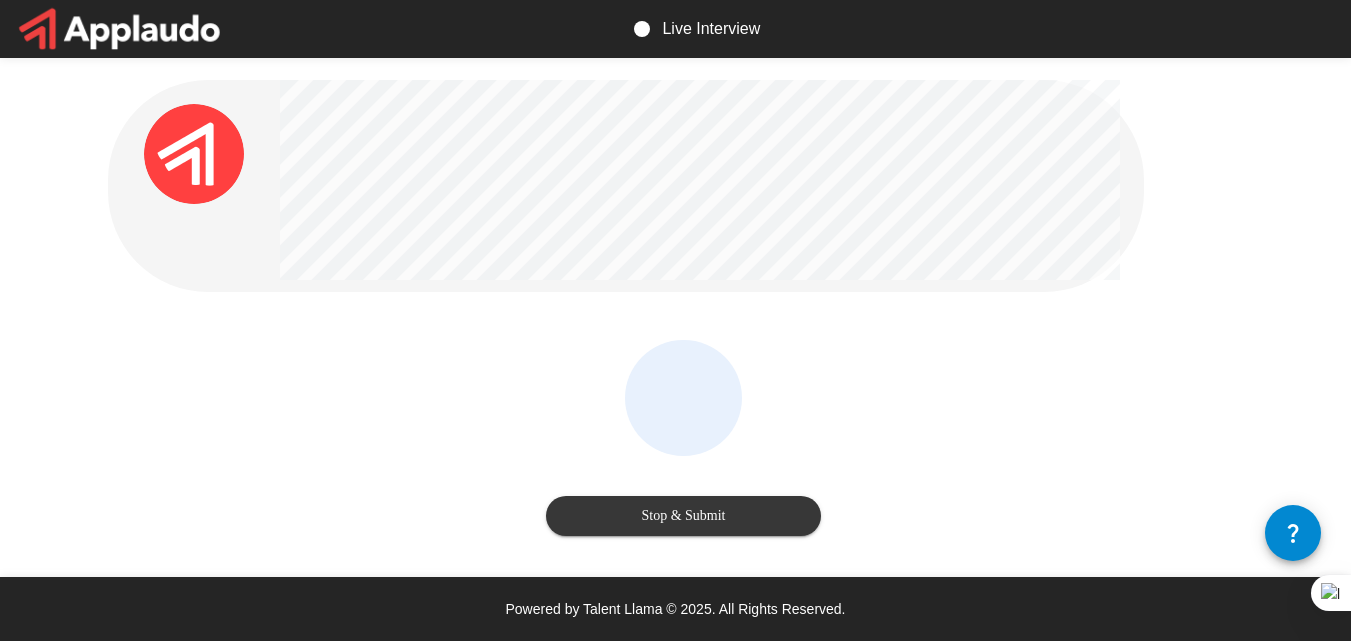 click on "Stop & Submit" at bounding box center [683, 516] 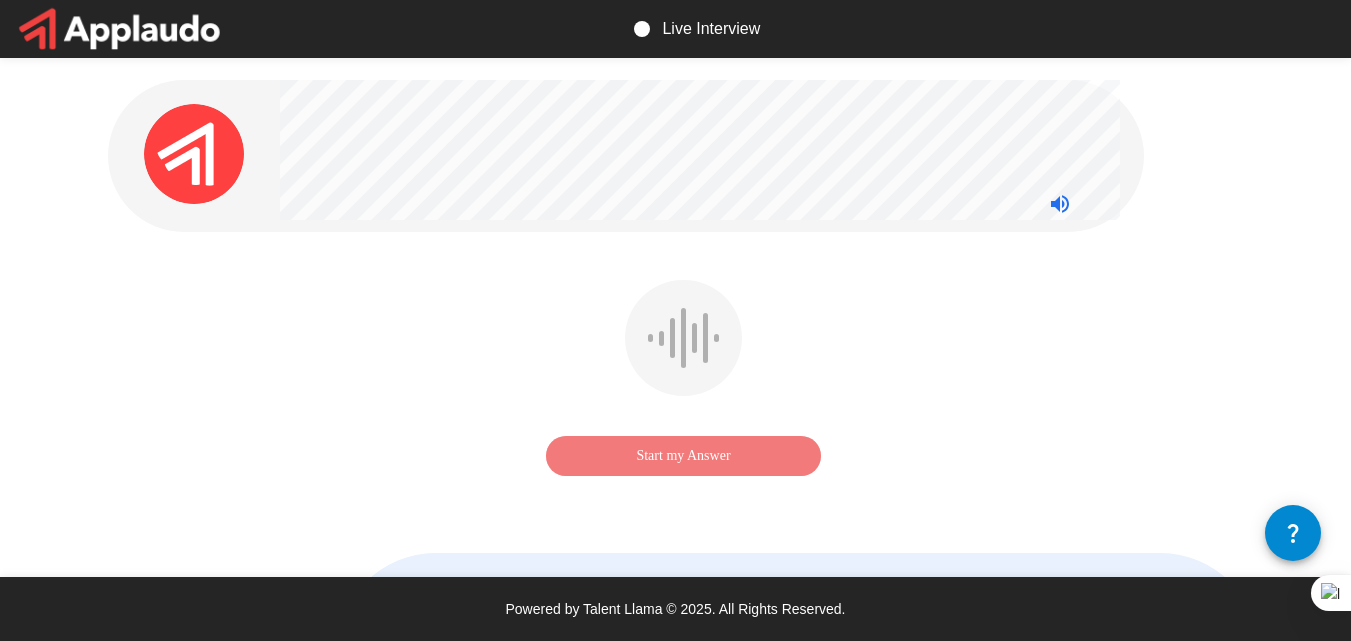 click on "Start my Answer" at bounding box center (683, 456) 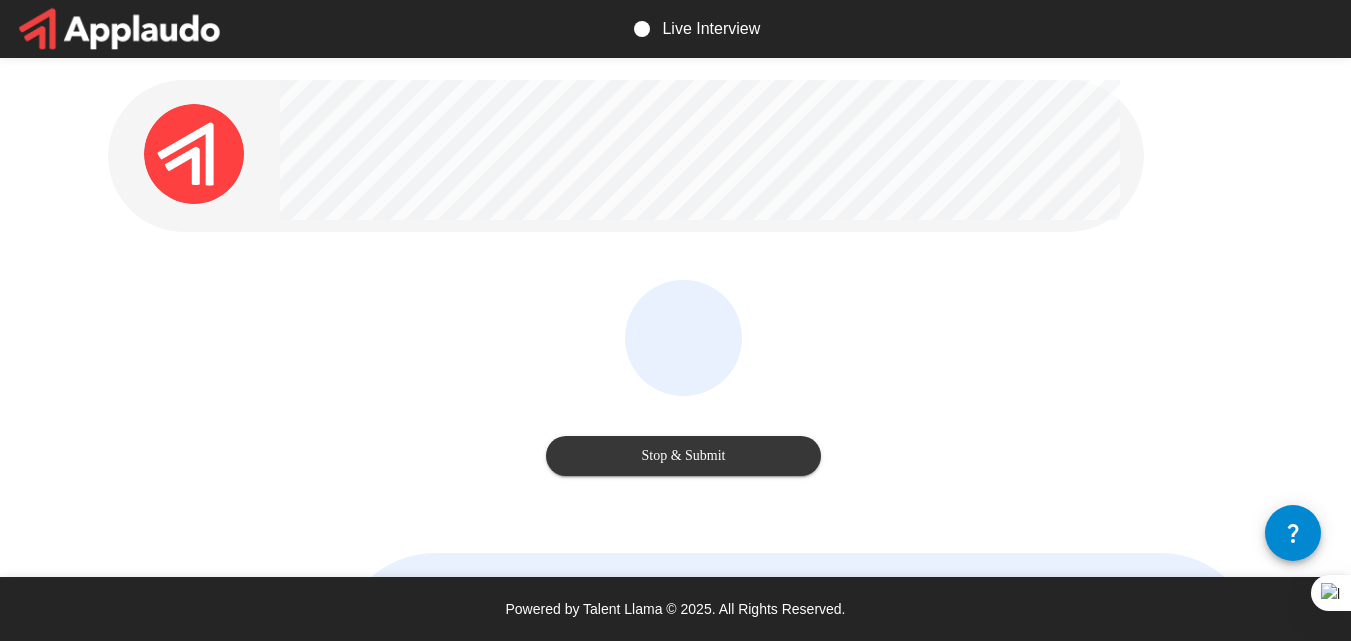 click on "Stop & Submit" at bounding box center [683, 382] 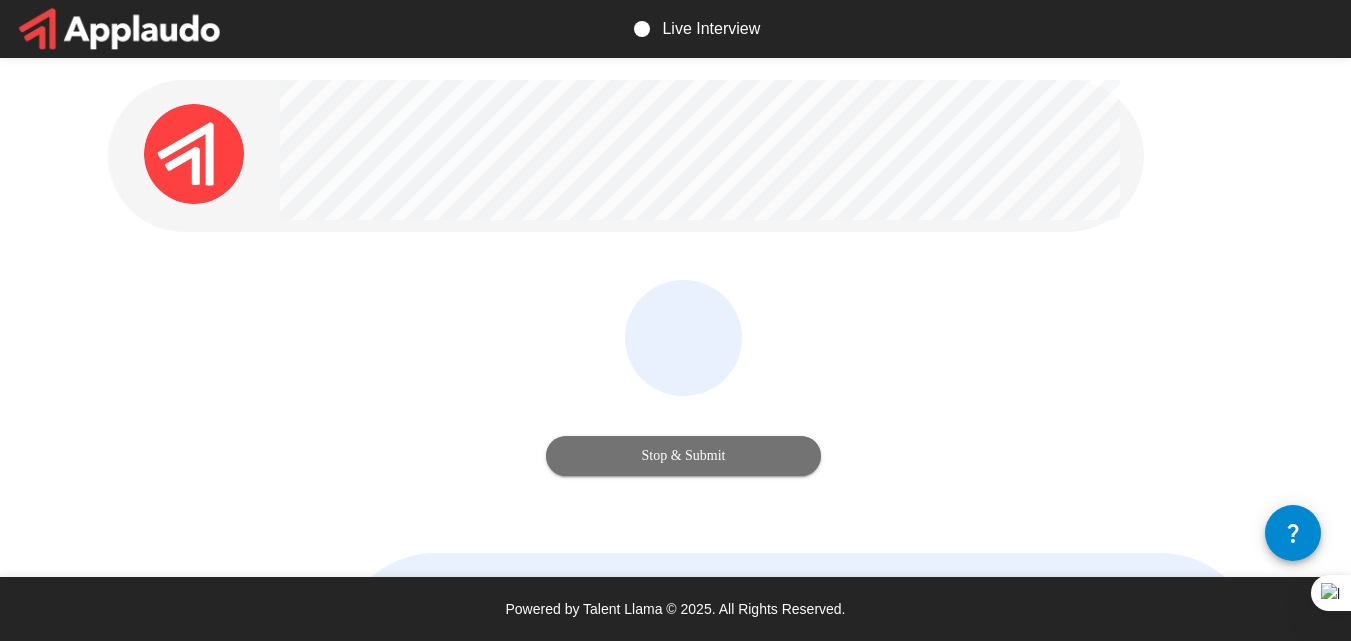 click on "Stop & Submit" at bounding box center [683, 456] 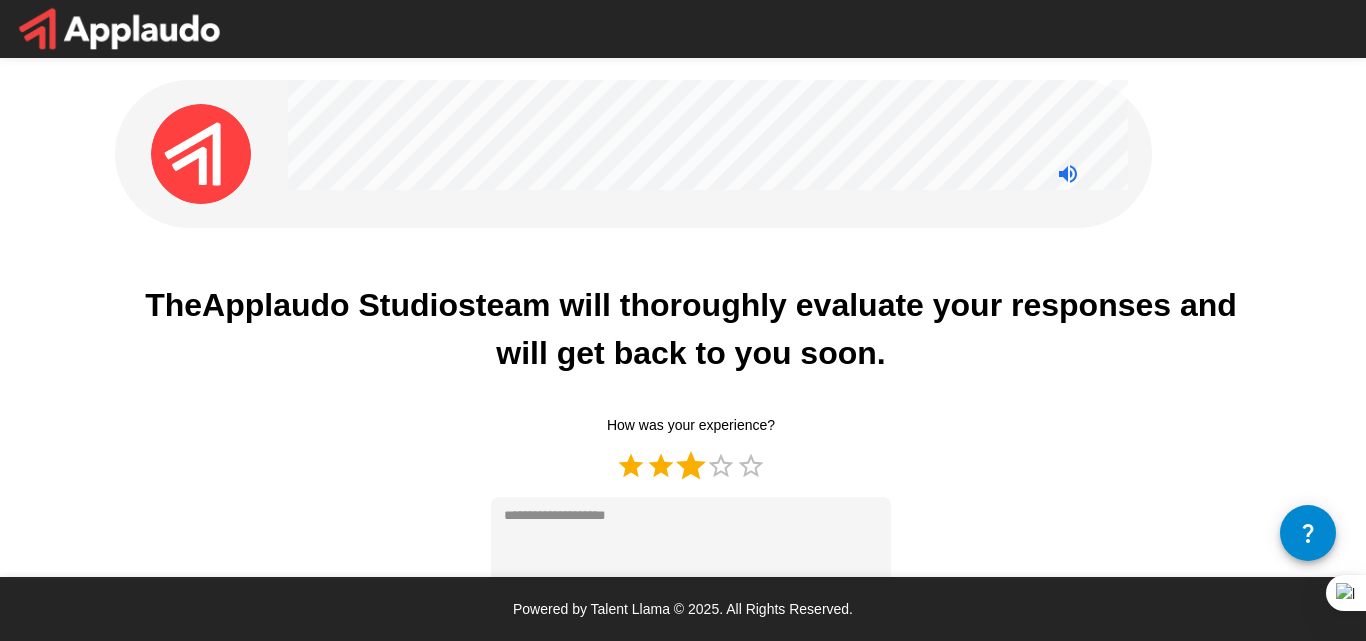 click on "3 Stars" at bounding box center (691, 466) 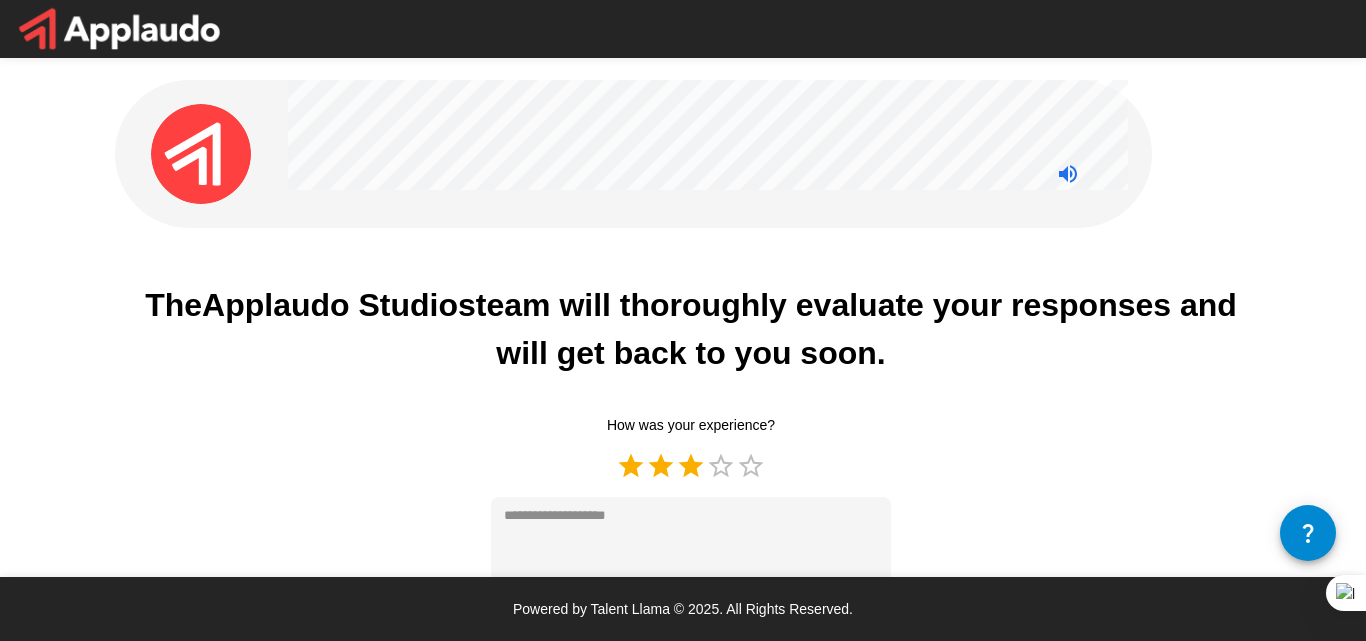 click on "Submit" at bounding box center [691, 629] 